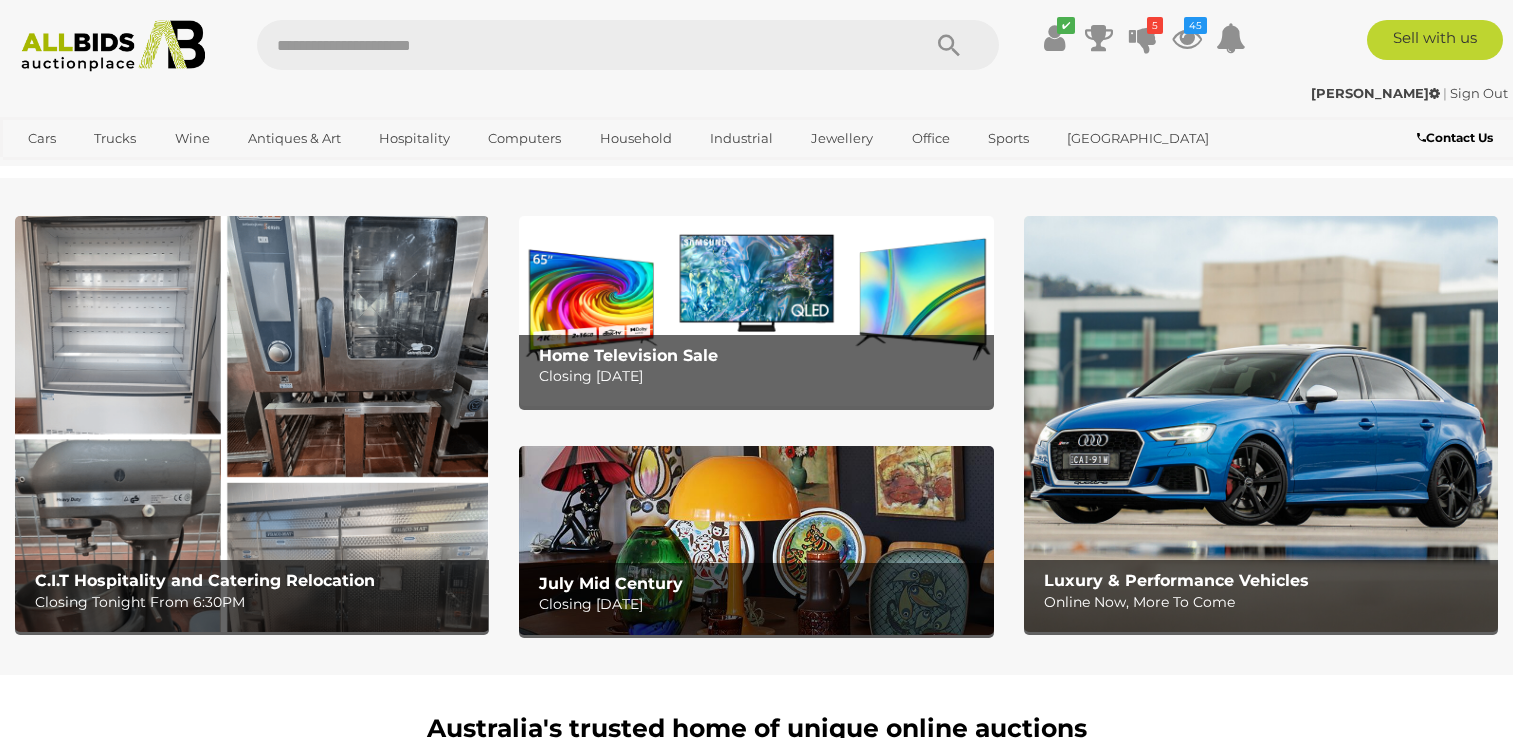 scroll, scrollTop: 0, scrollLeft: 0, axis: both 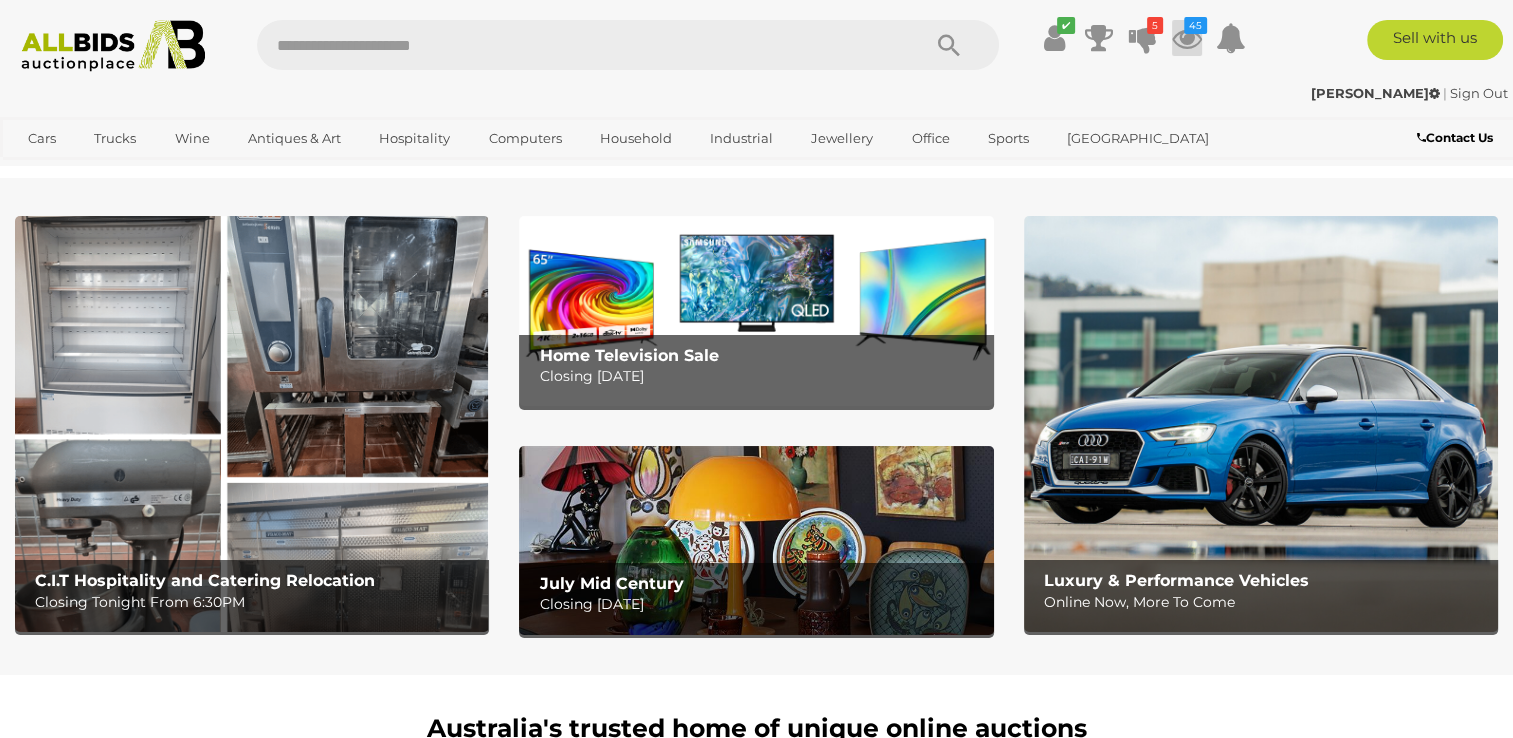 click on "45" at bounding box center (1195, 25) 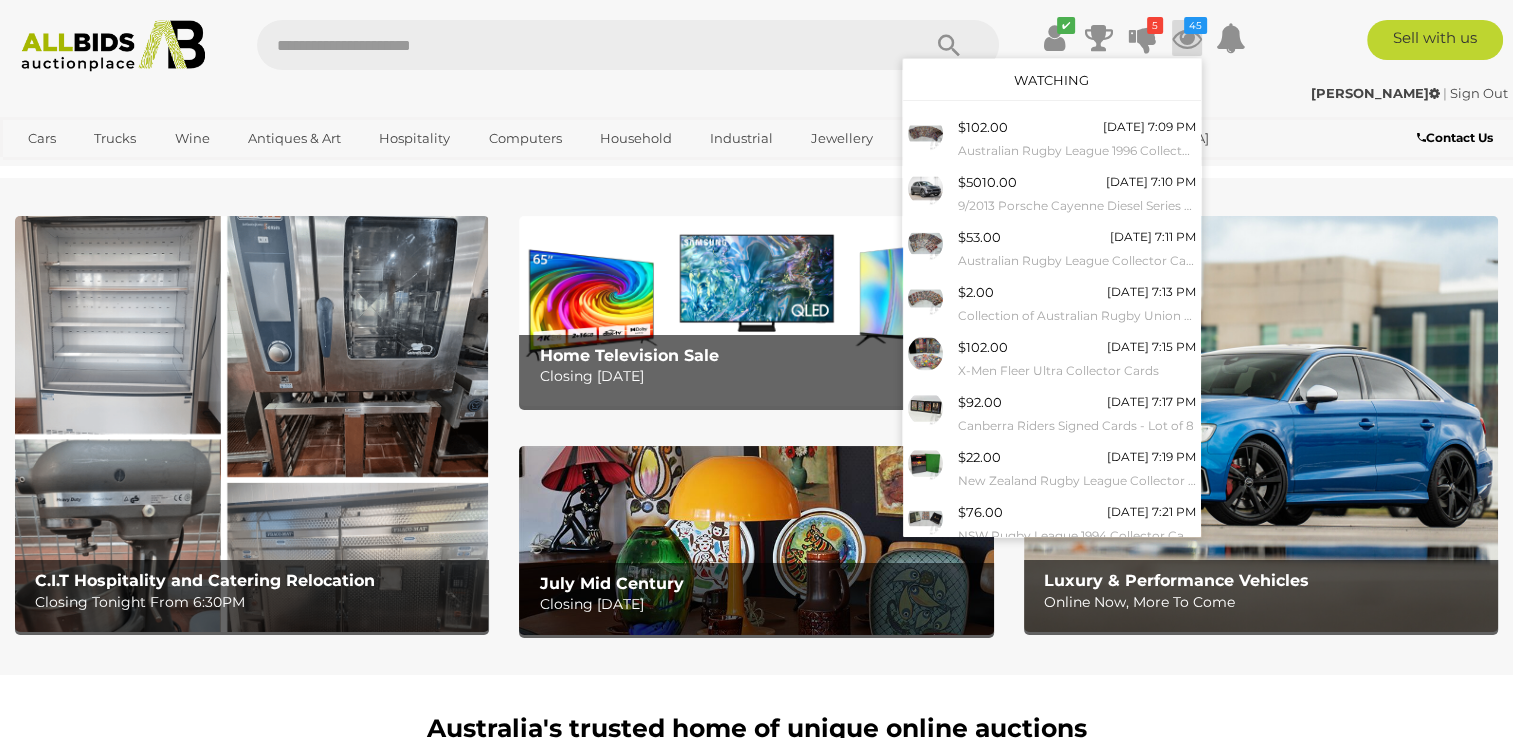 click on "Watching" at bounding box center [1051, 80] 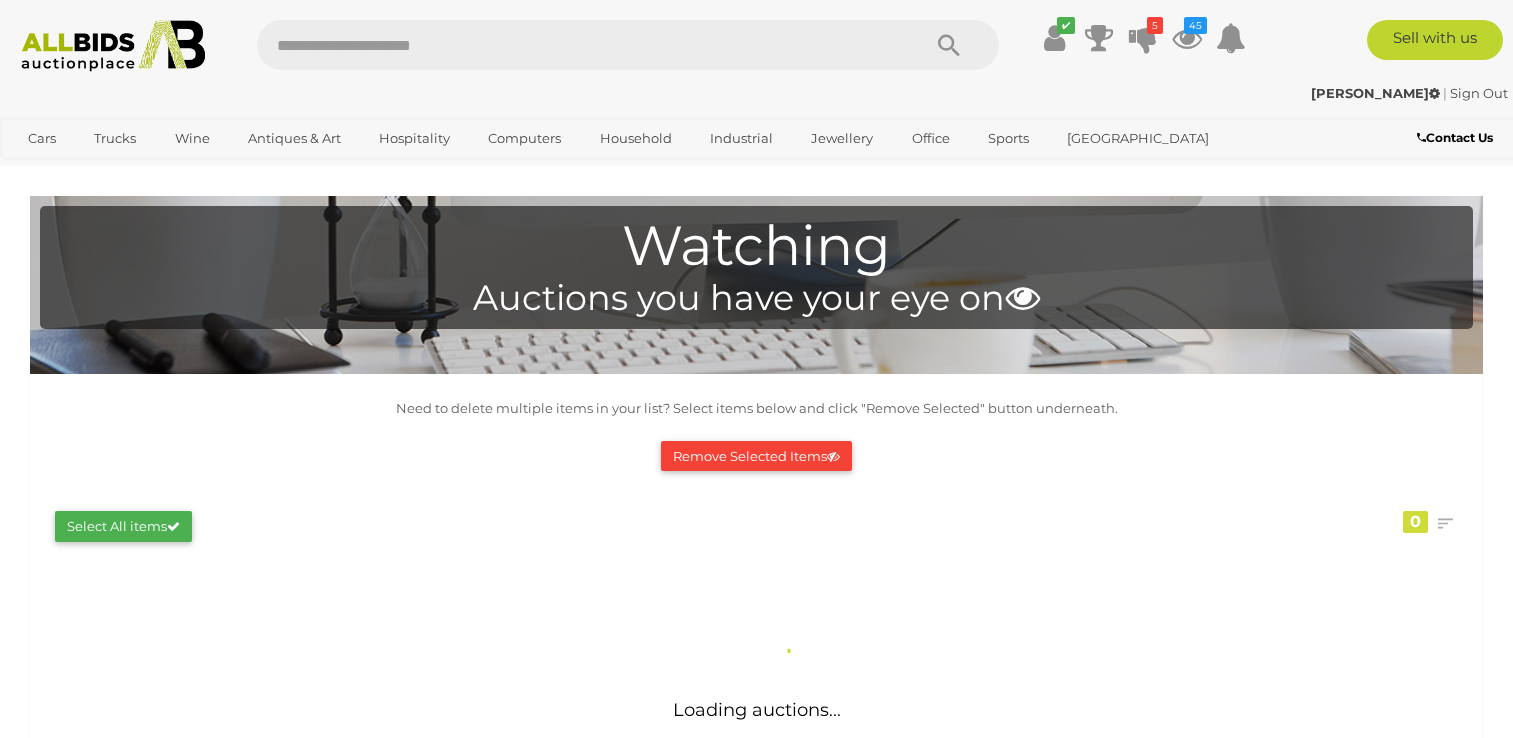 scroll, scrollTop: 0, scrollLeft: 0, axis: both 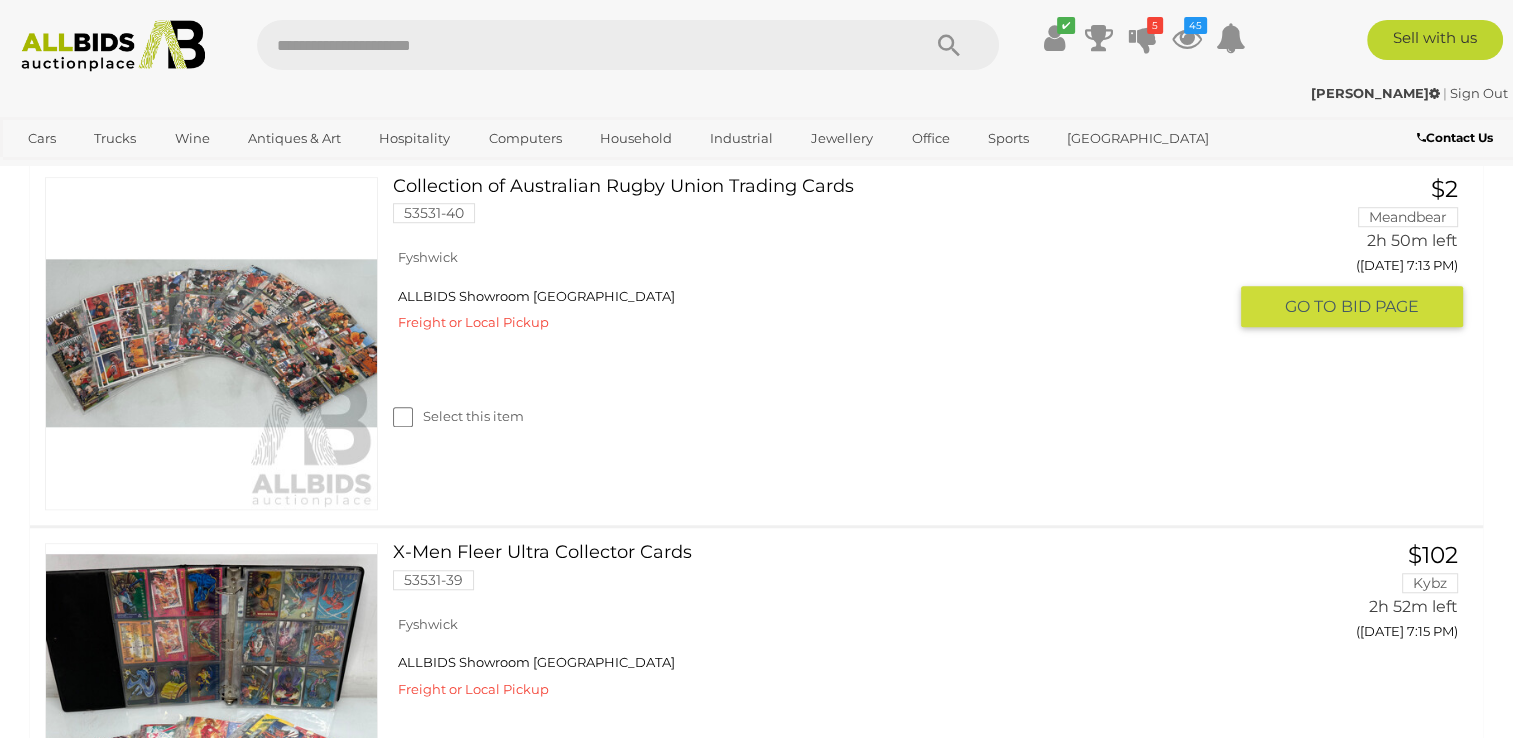 click at bounding box center [211, 343] 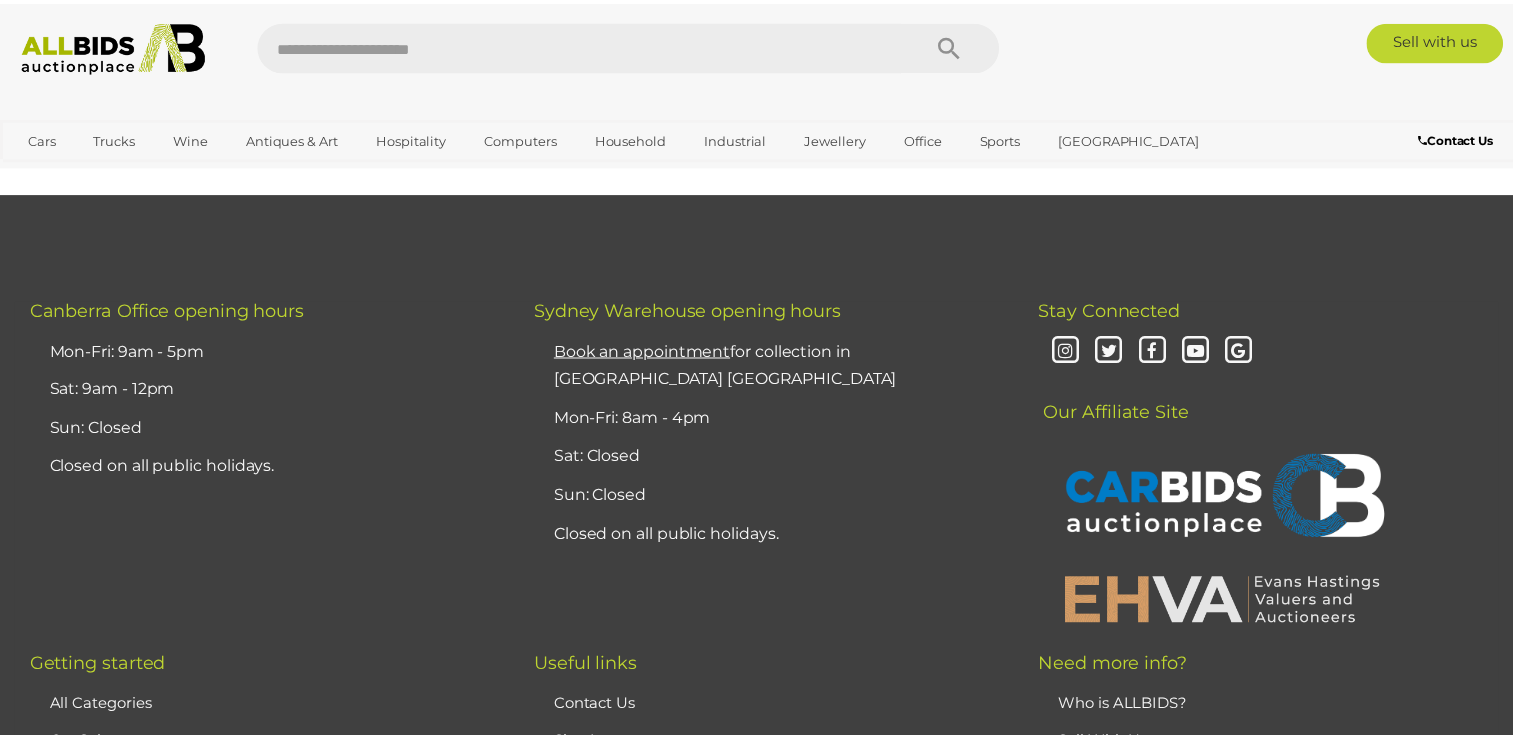 scroll, scrollTop: 0, scrollLeft: 0, axis: both 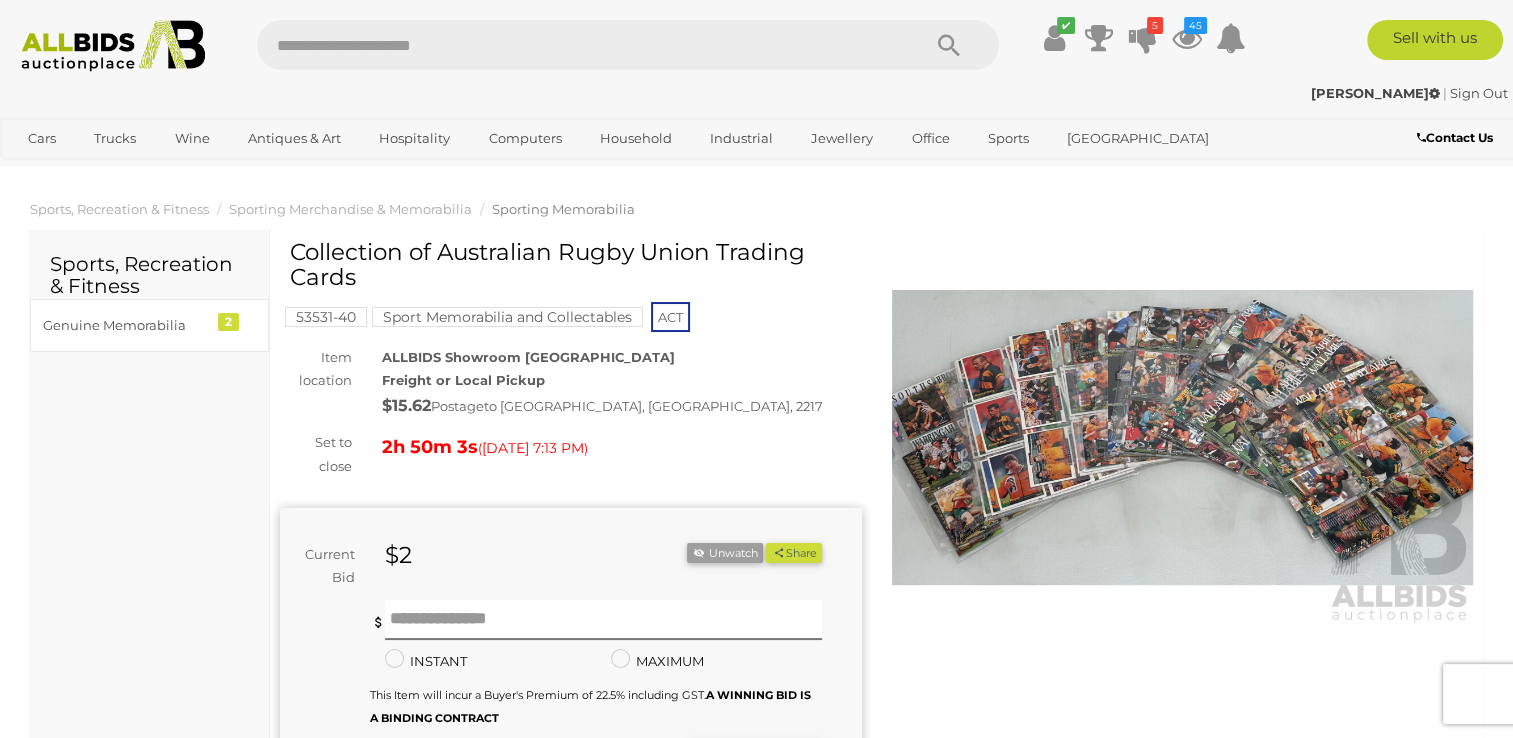 click at bounding box center (1183, 437) 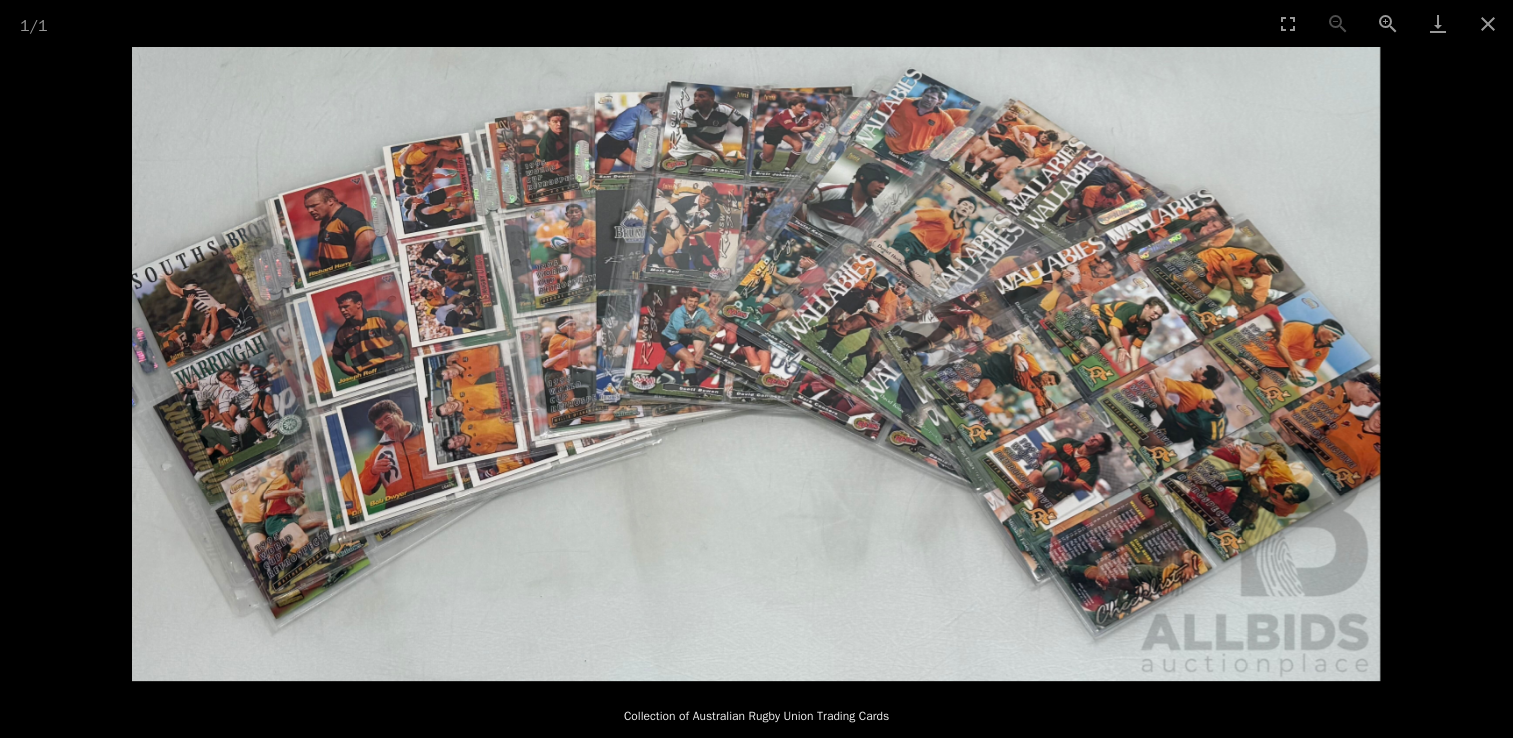 click at bounding box center [756, 364] 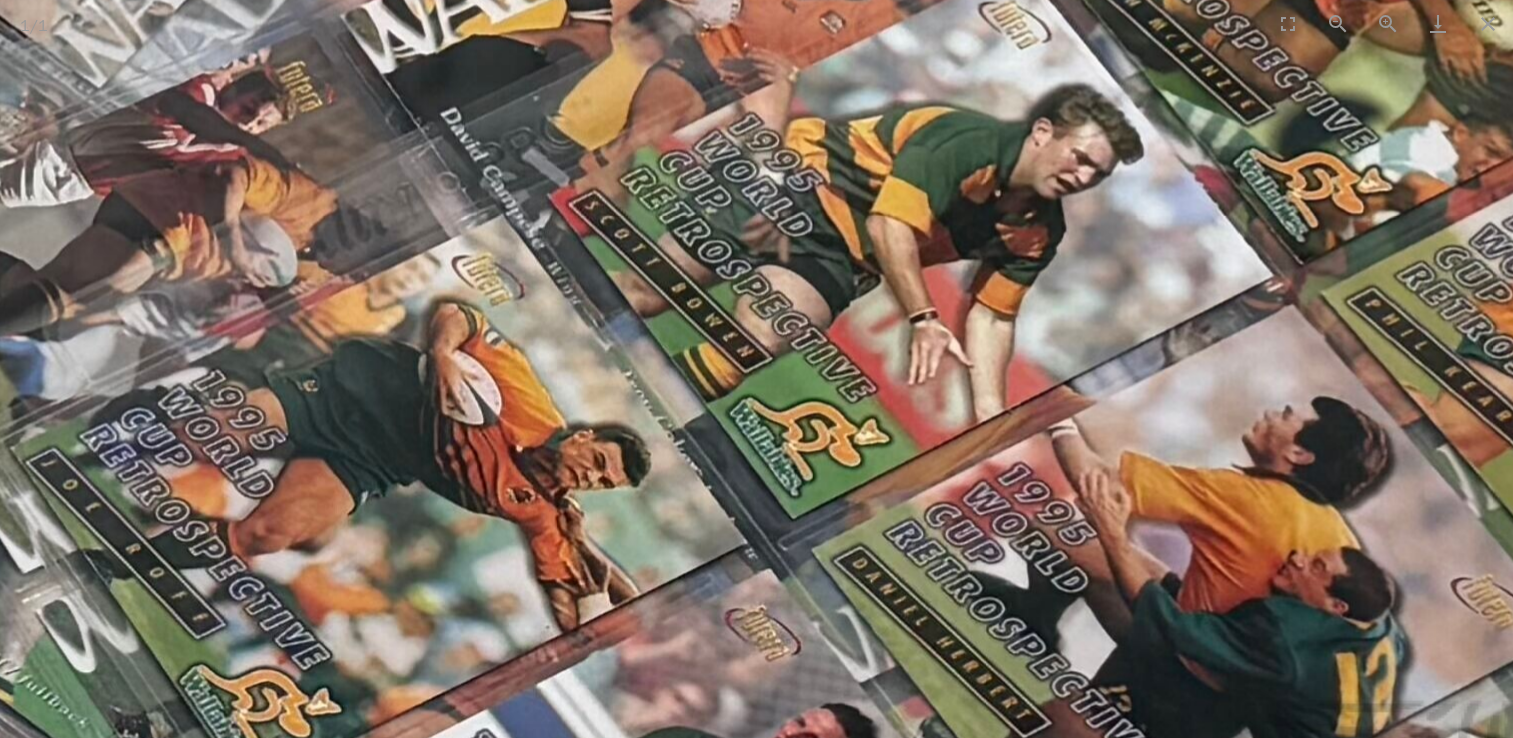 scroll, scrollTop: 0, scrollLeft: 0, axis: both 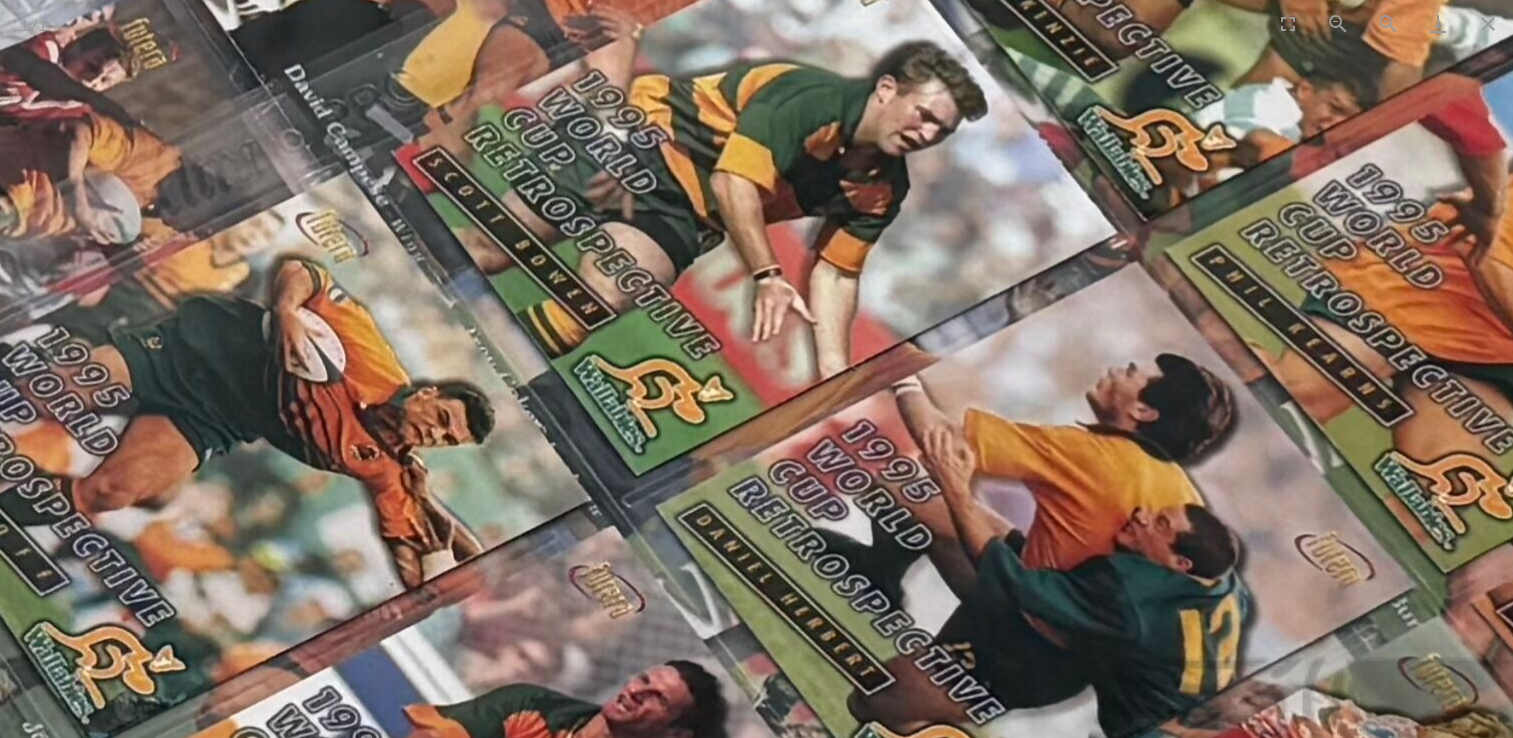 drag, startPoint x: 1325, startPoint y: 58, endPoint x: 1169, endPoint y: 15, distance: 161.8178 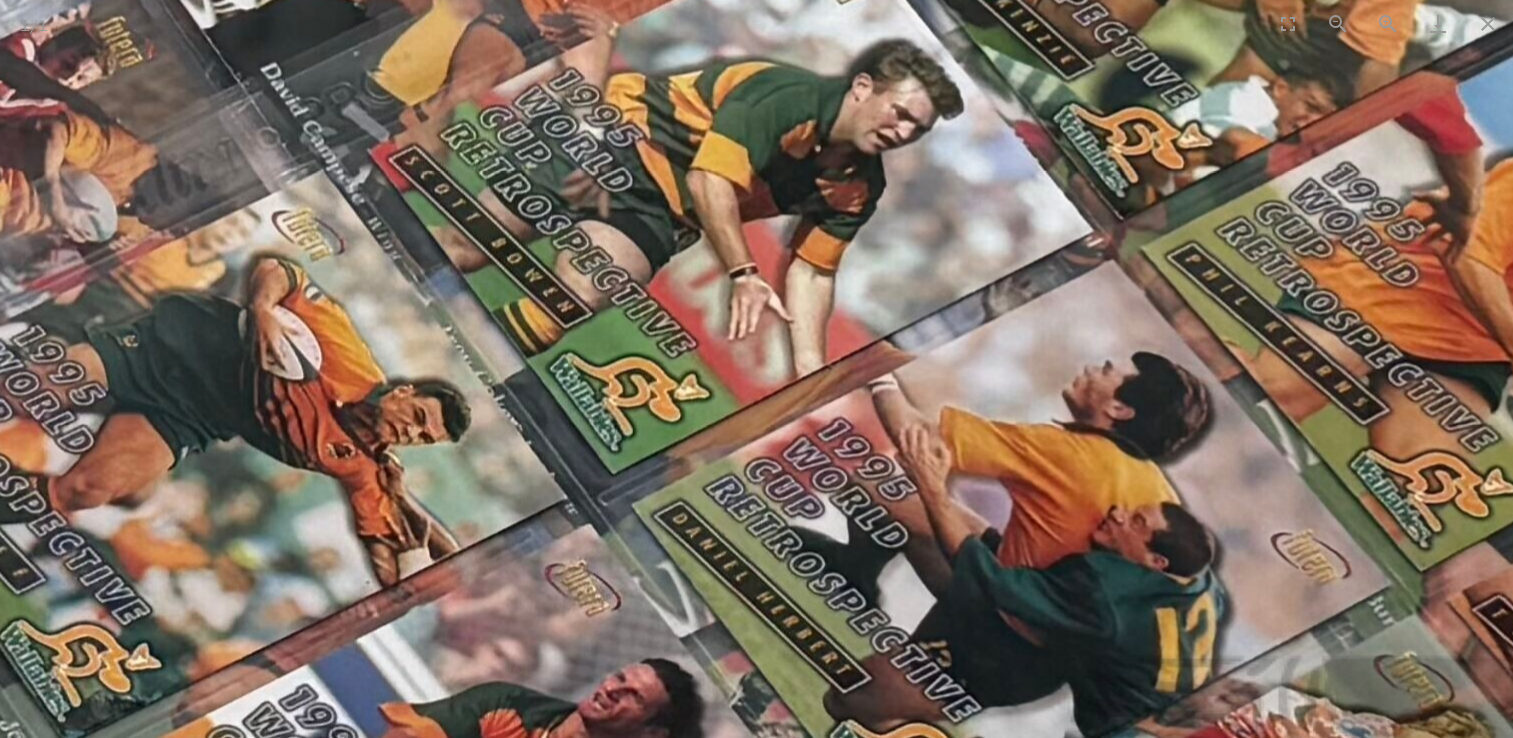 scroll, scrollTop: 0, scrollLeft: 0, axis: both 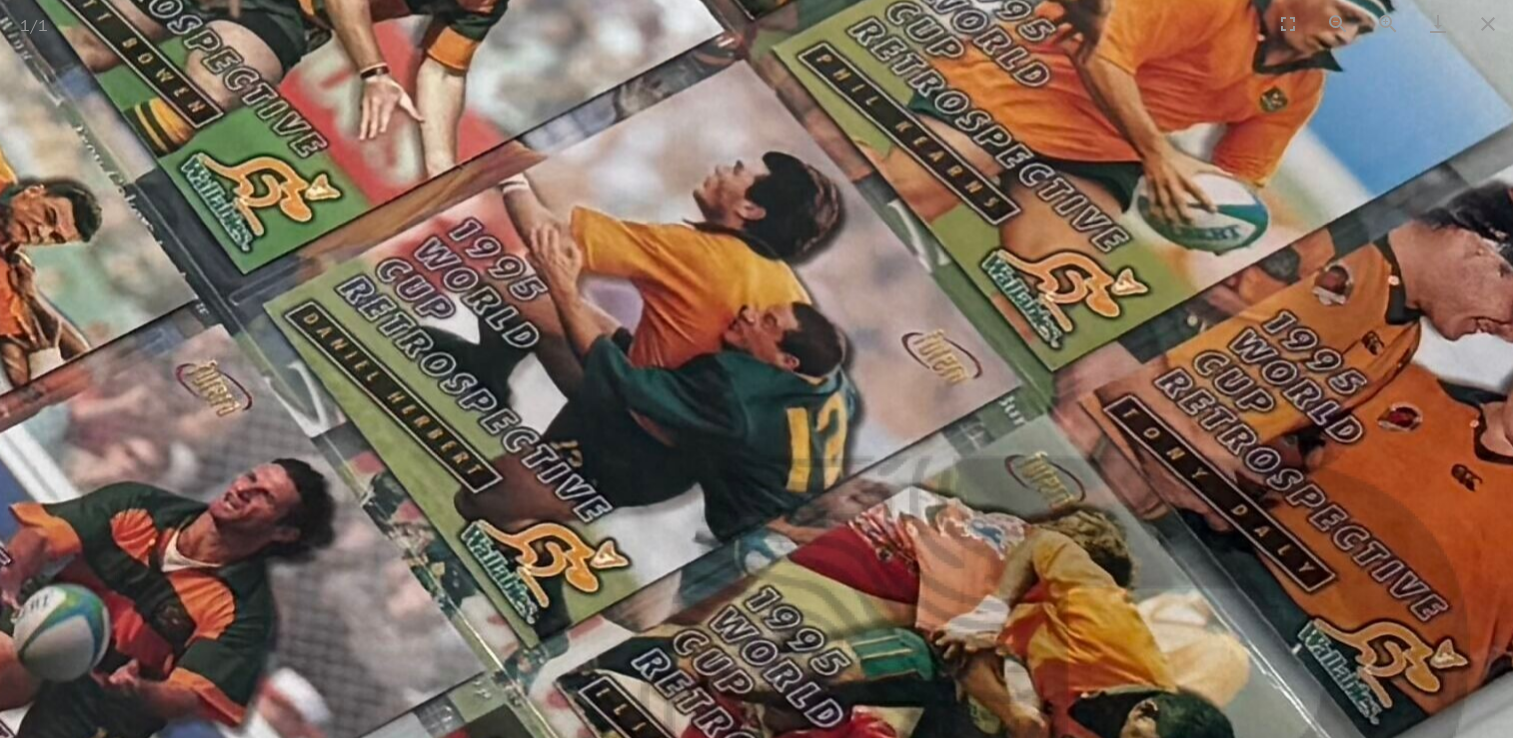 drag, startPoint x: 1337, startPoint y: 364, endPoint x: 968, endPoint y: 164, distance: 419.7154 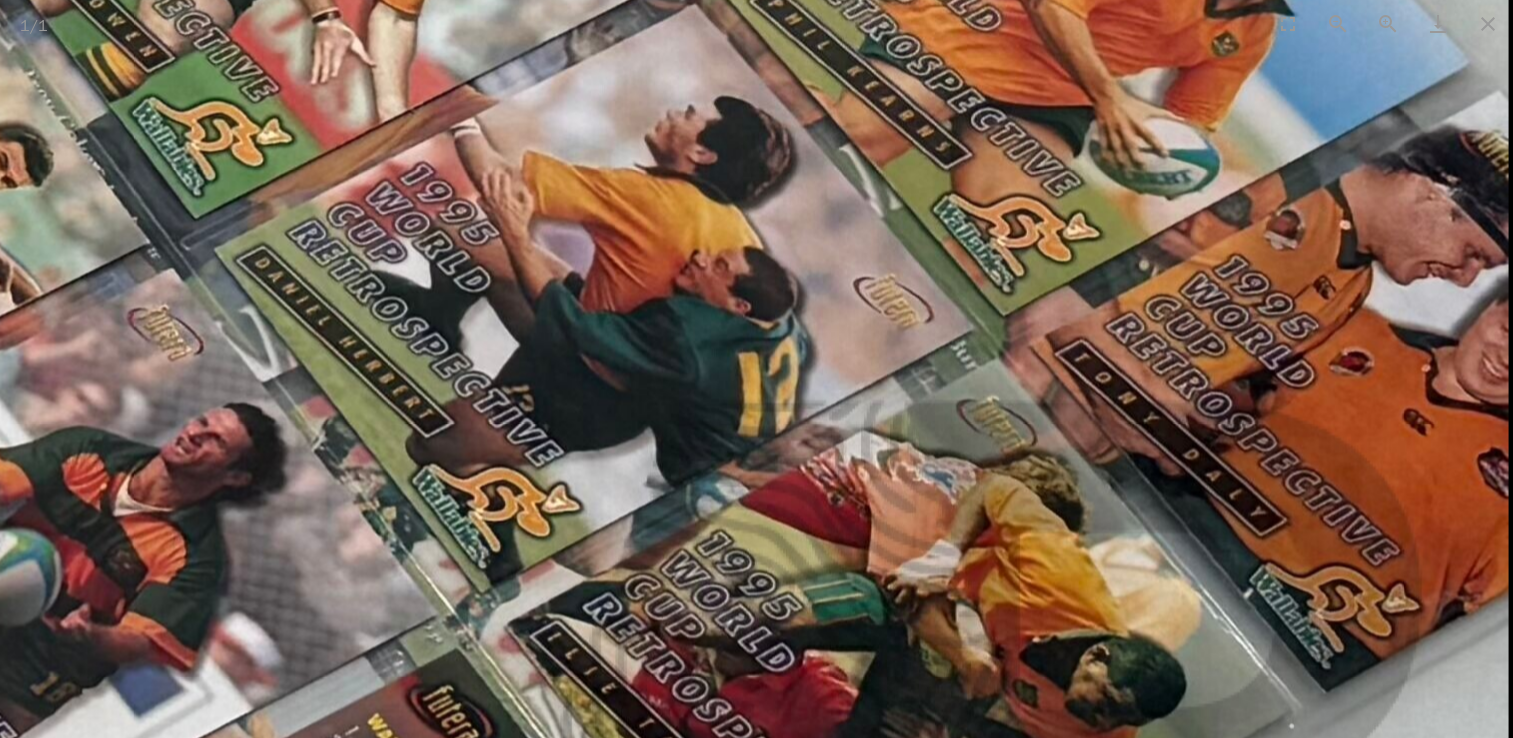 scroll, scrollTop: 0, scrollLeft: 0, axis: both 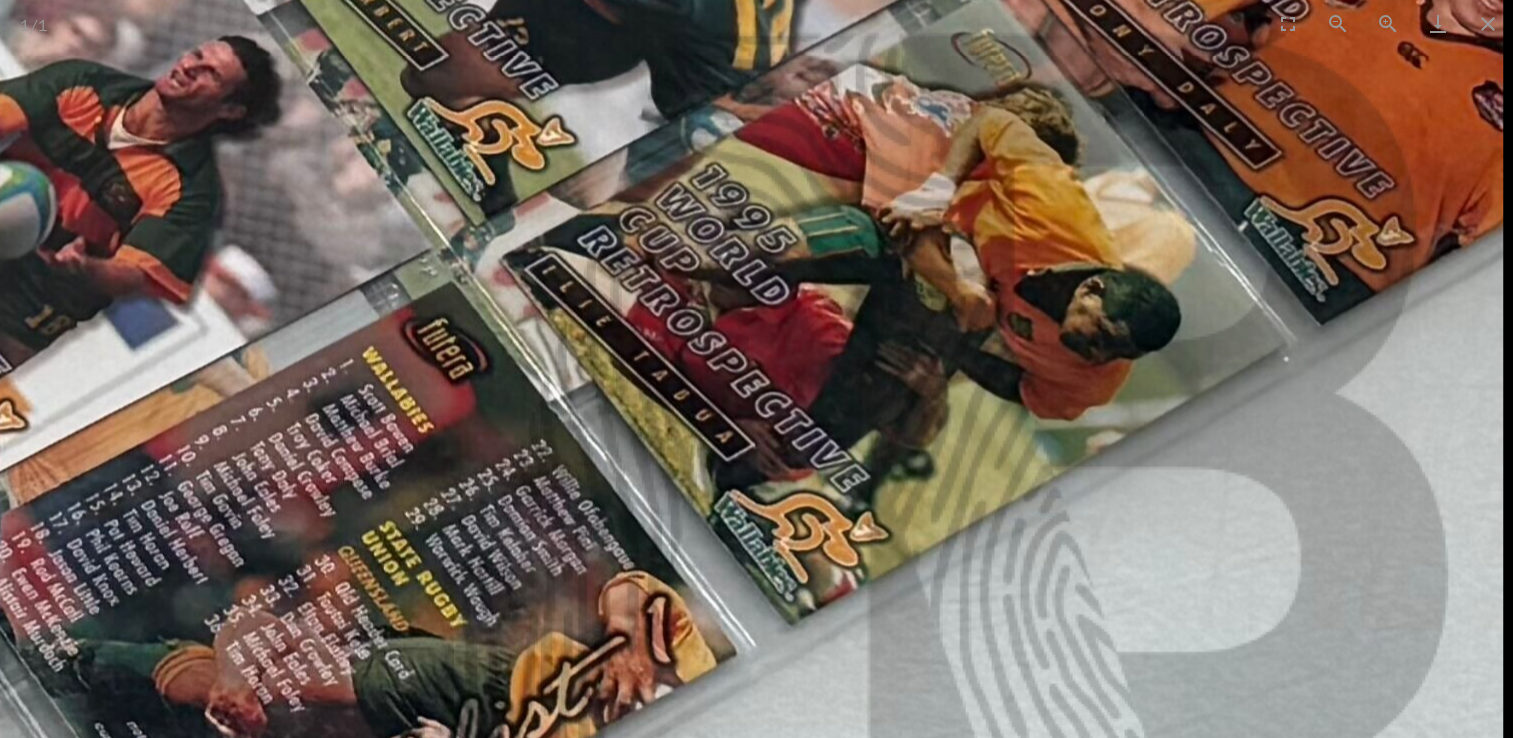 drag, startPoint x: 1161, startPoint y: 463, endPoint x: 1129, endPoint y: 96, distance: 368.39246 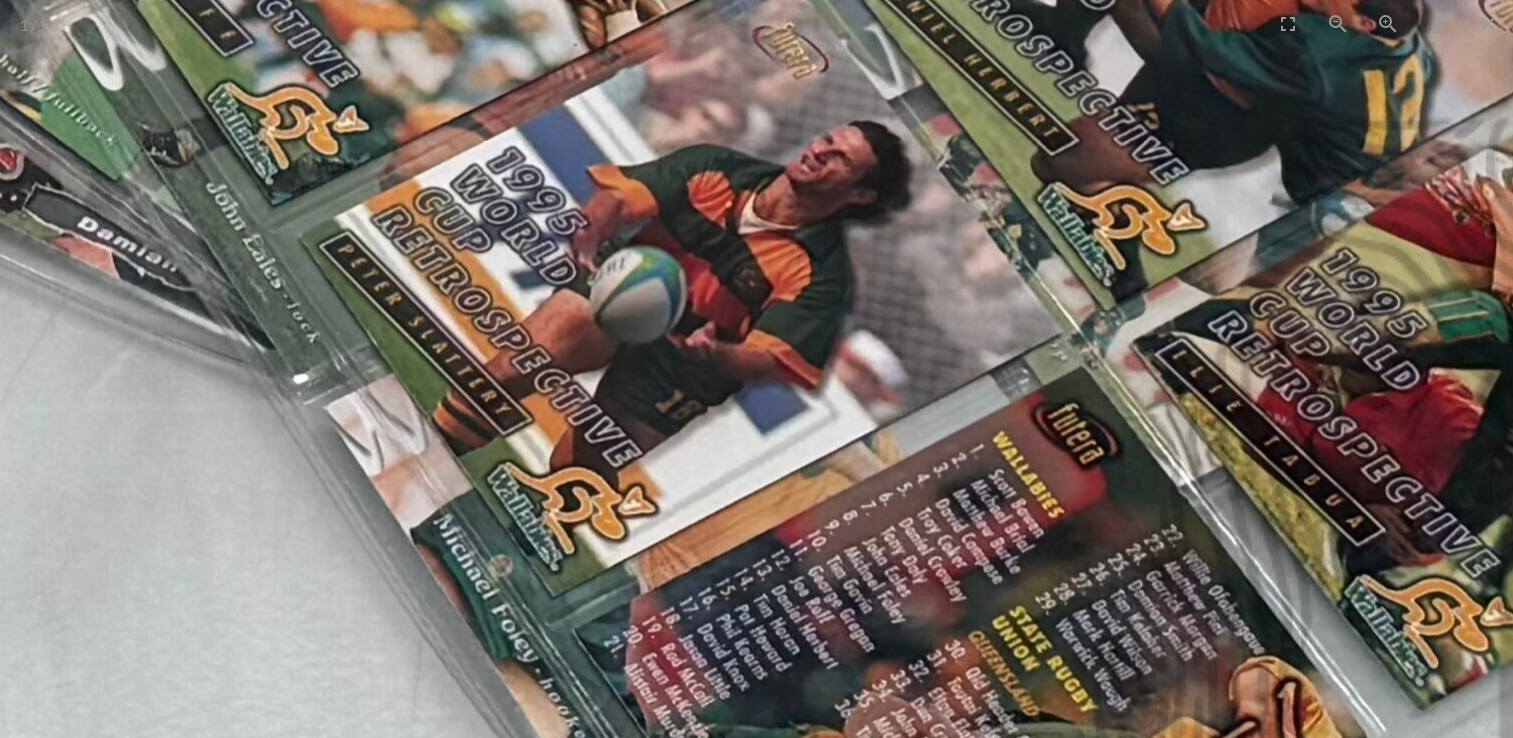 drag, startPoint x: 978, startPoint y: 236, endPoint x: 1469, endPoint y: 469, distance: 543.47955 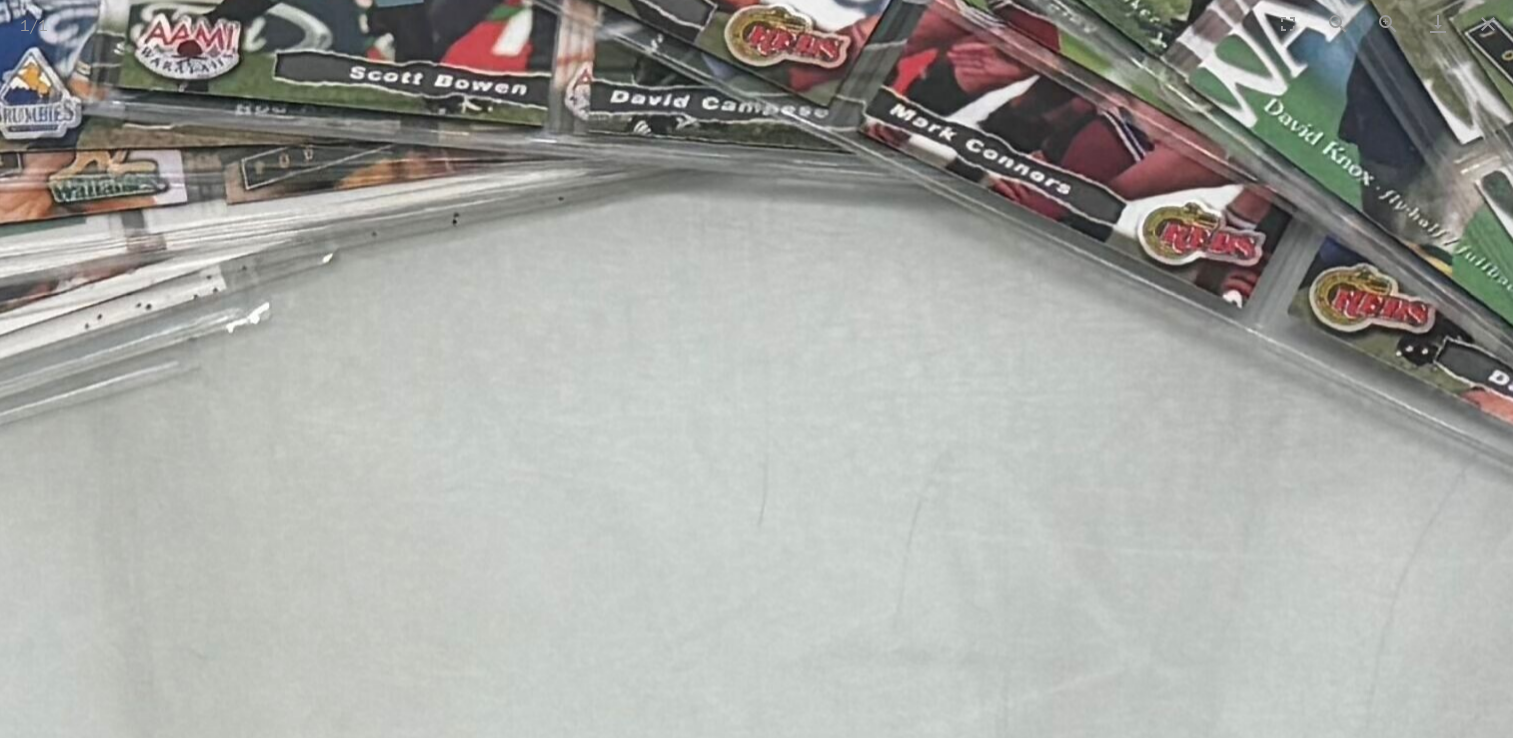 scroll, scrollTop: 0, scrollLeft: 0, axis: both 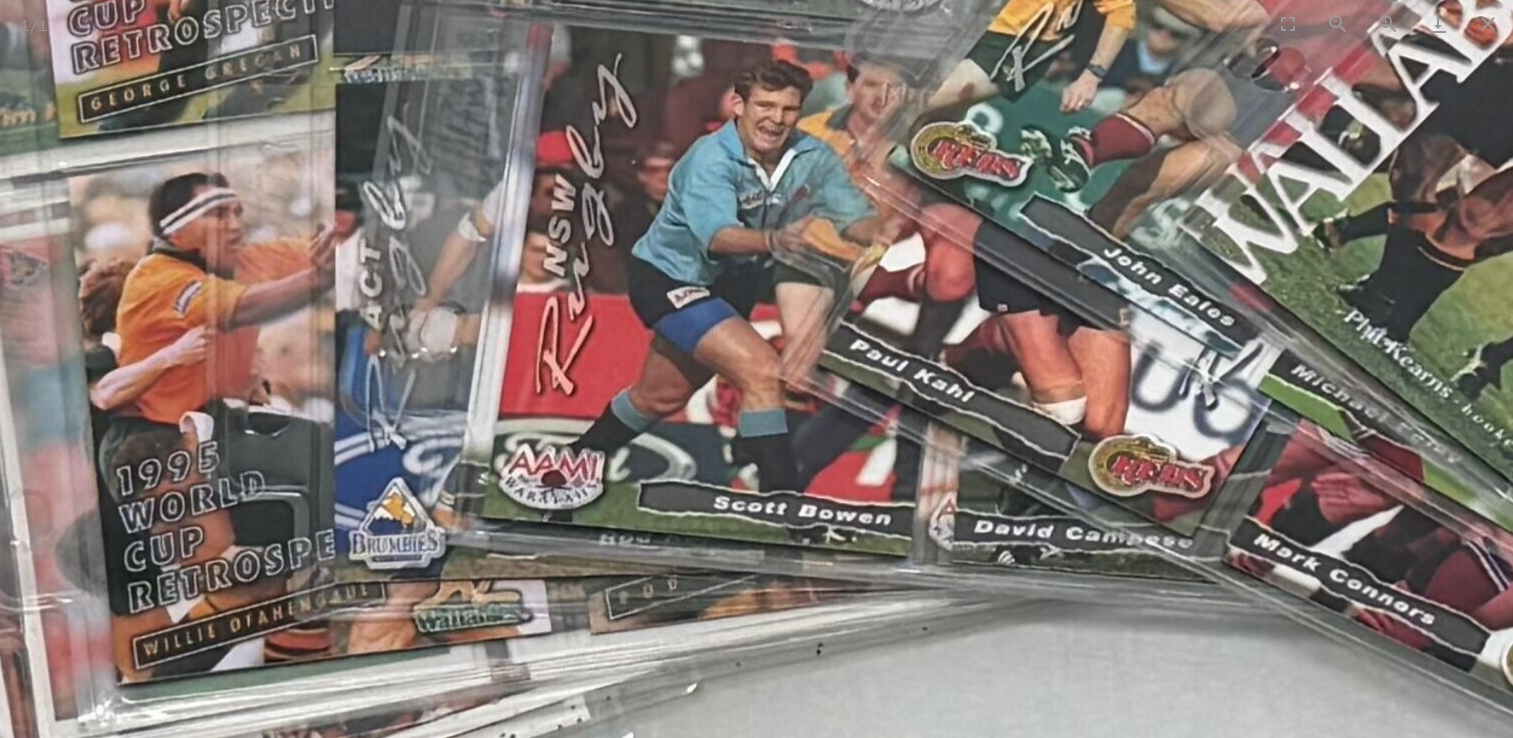 drag, startPoint x: 956, startPoint y: 146, endPoint x: 1320, endPoint y: 576, distance: 563.3791 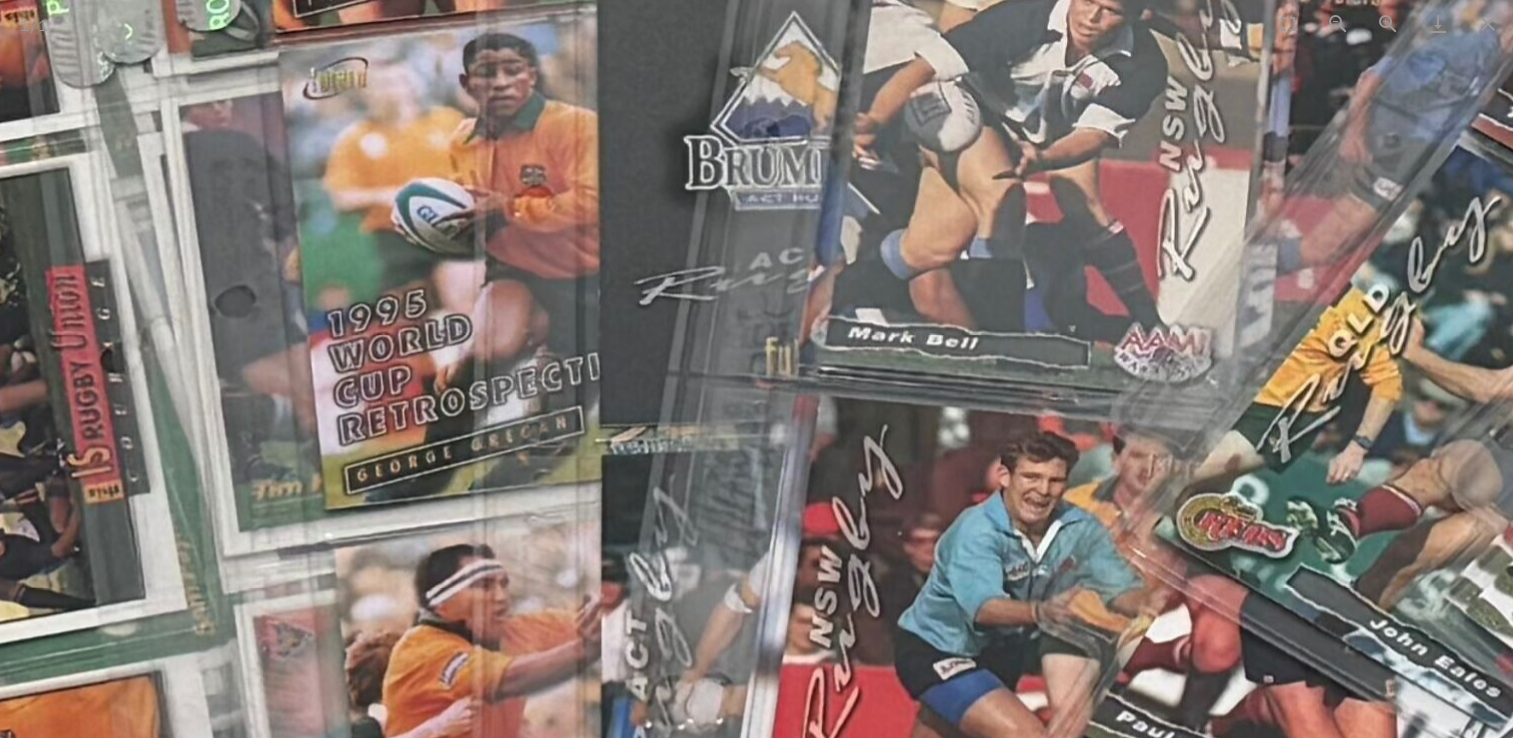 scroll, scrollTop: 0, scrollLeft: 0, axis: both 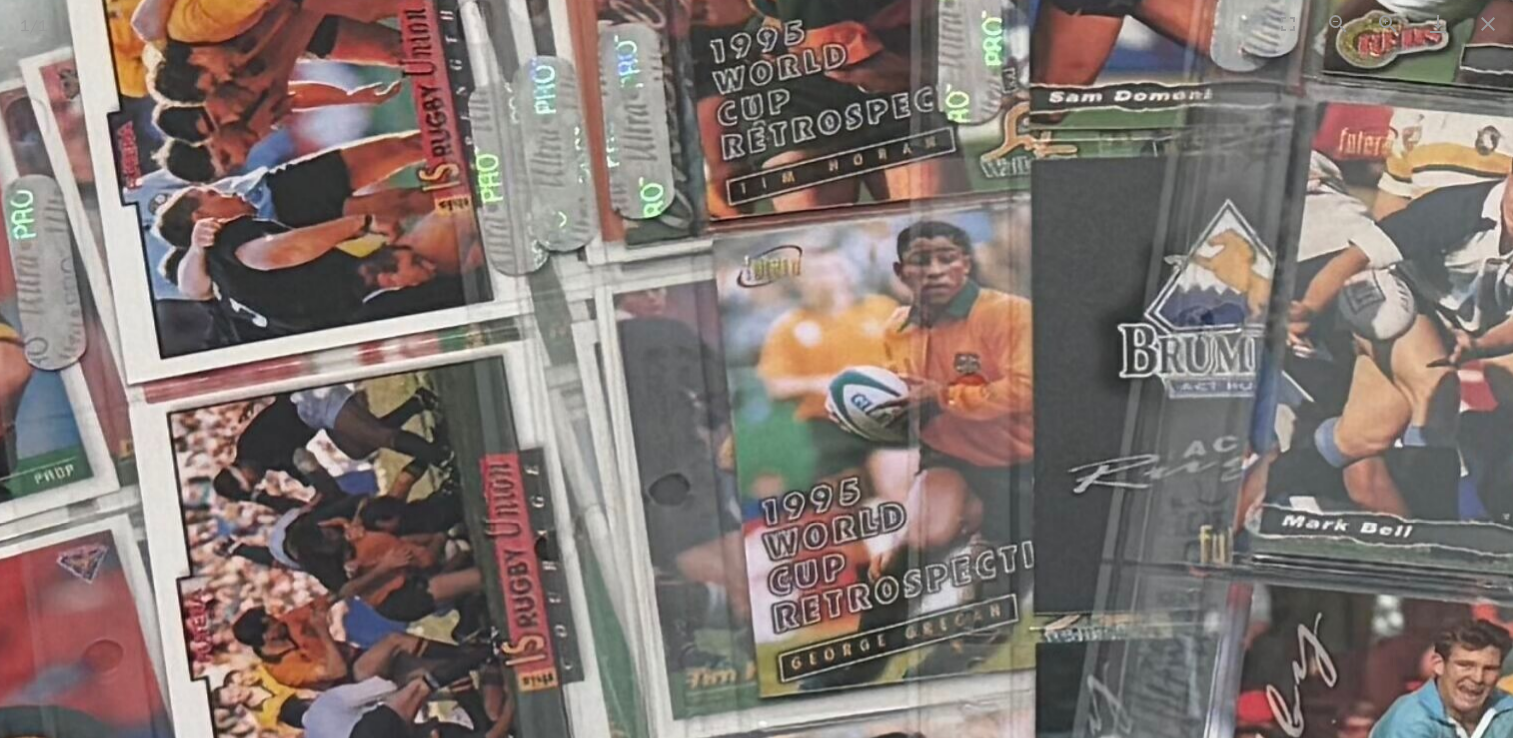 drag, startPoint x: 850, startPoint y: 410, endPoint x: 1284, endPoint y: 598, distance: 472.96933 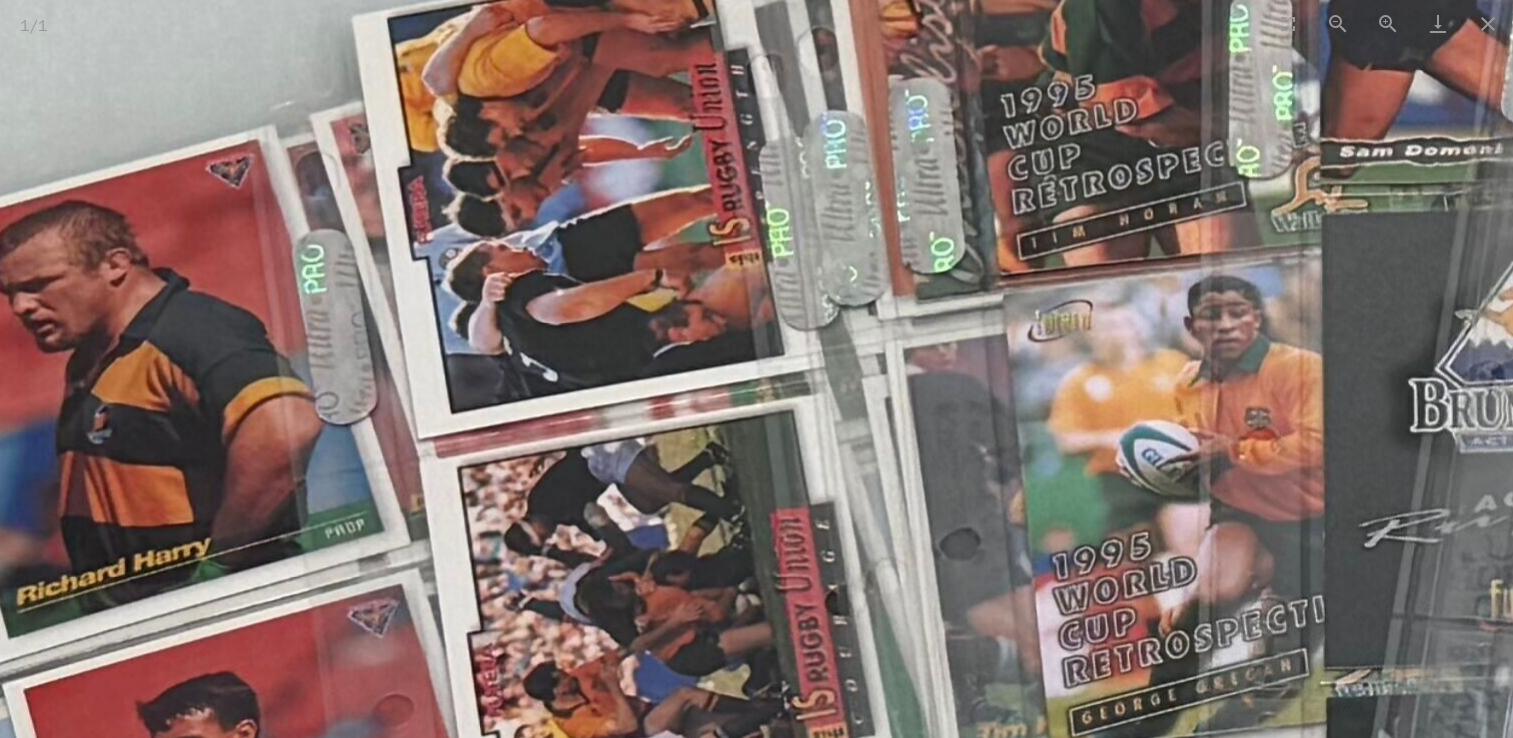 scroll, scrollTop: 0, scrollLeft: 0, axis: both 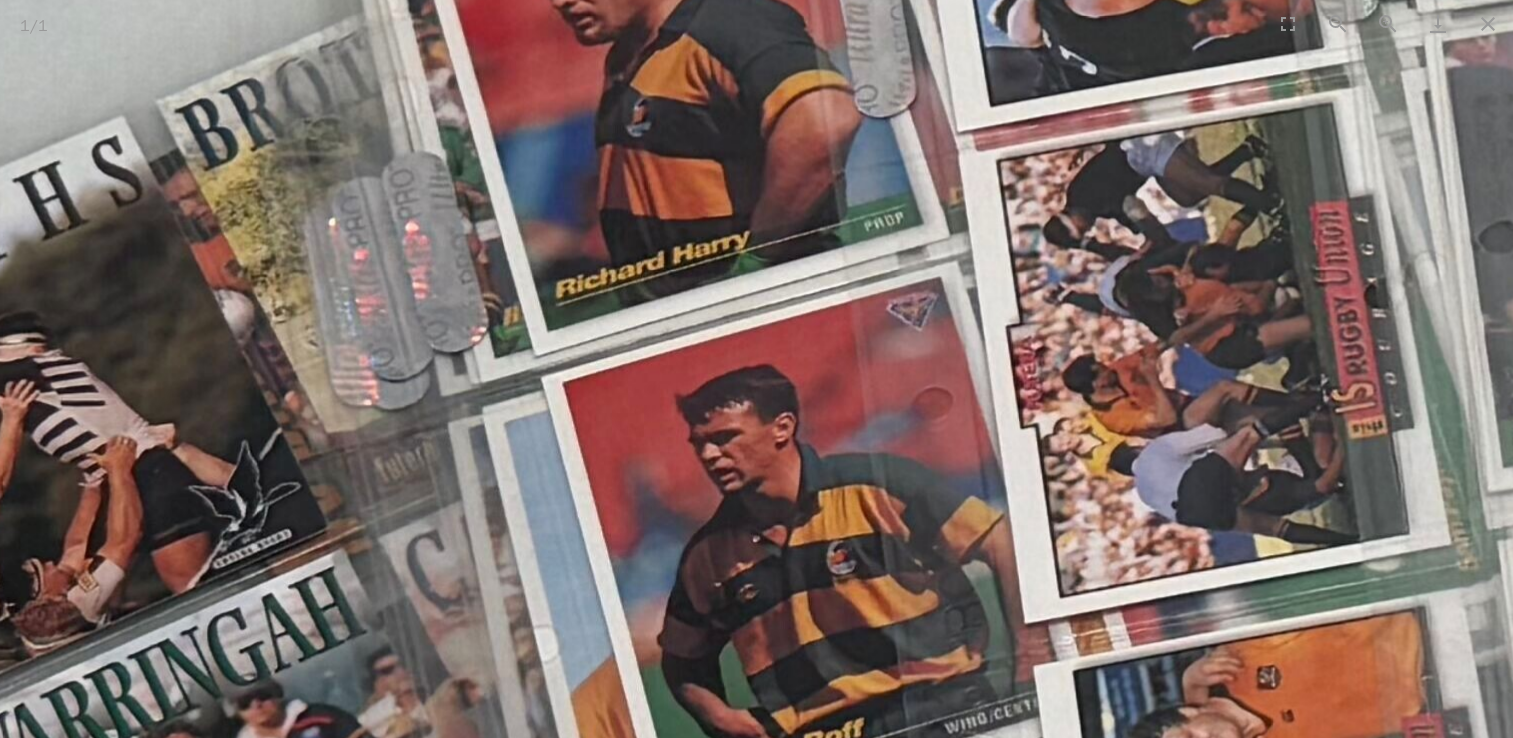 drag, startPoint x: 1076, startPoint y: 399, endPoint x: 1530, endPoint y: 86, distance: 551.439 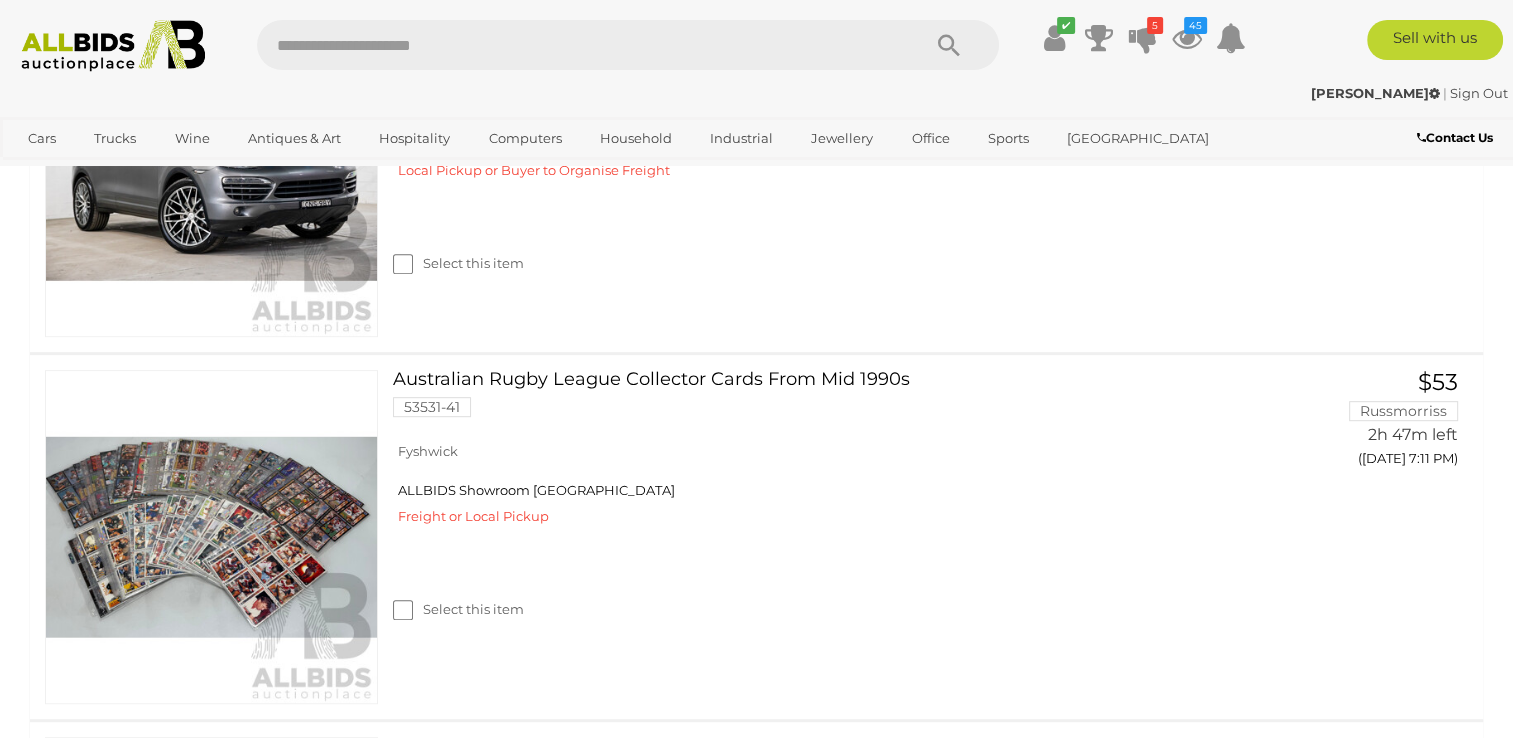 scroll, scrollTop: 920, scrollLeft: 0, axis: vertical 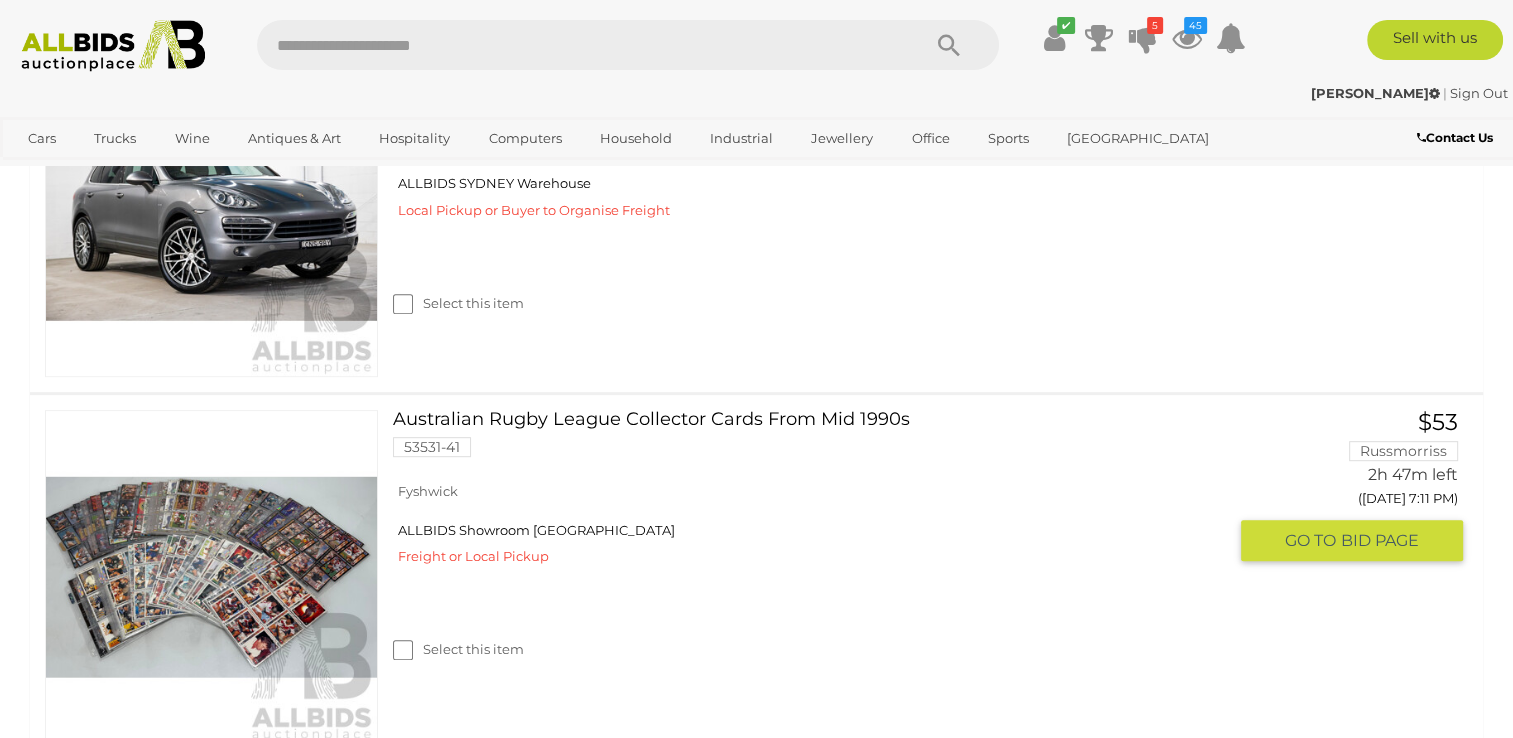 click at bounding box center [211, 576] 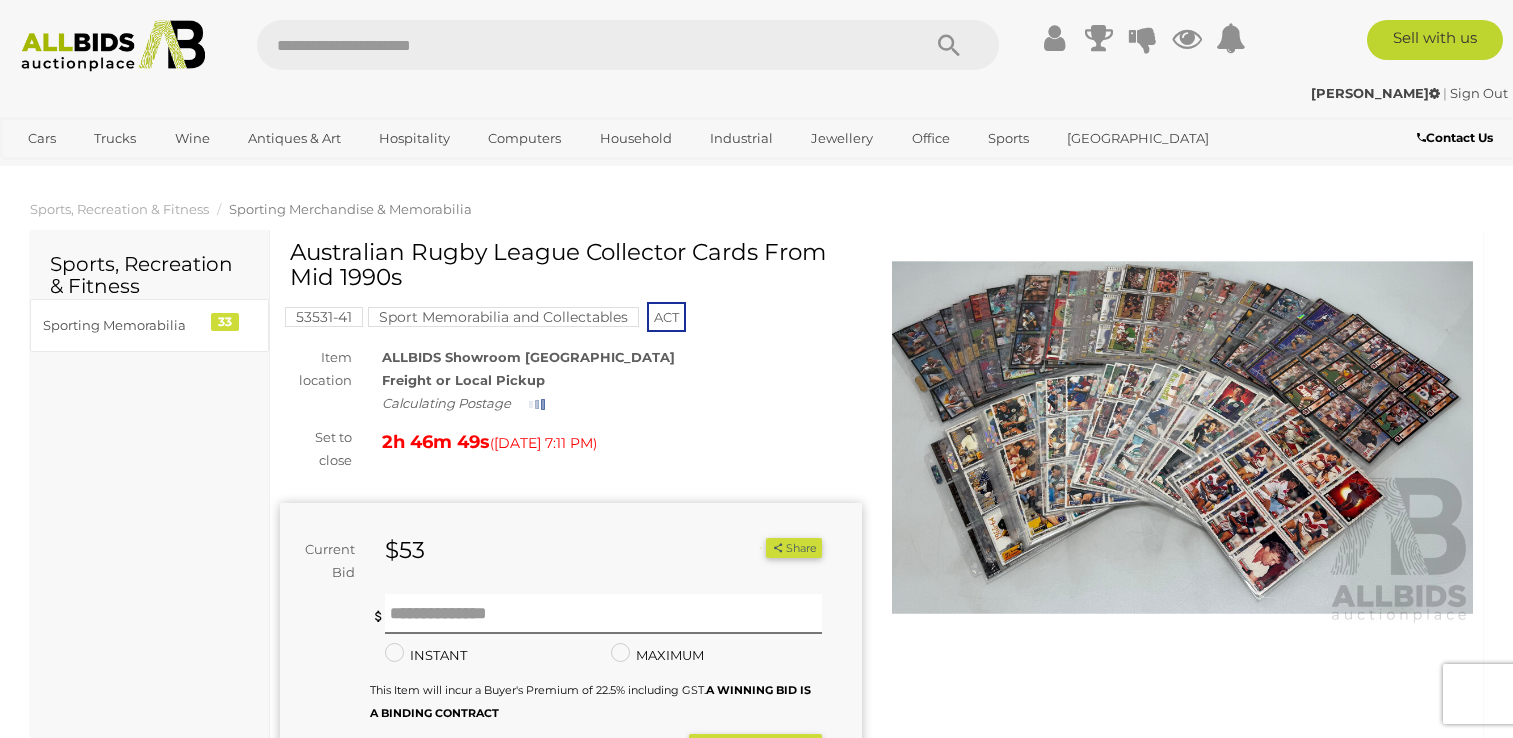 scroll, scrollTop: 0, scrollLeft: 0, axis: both 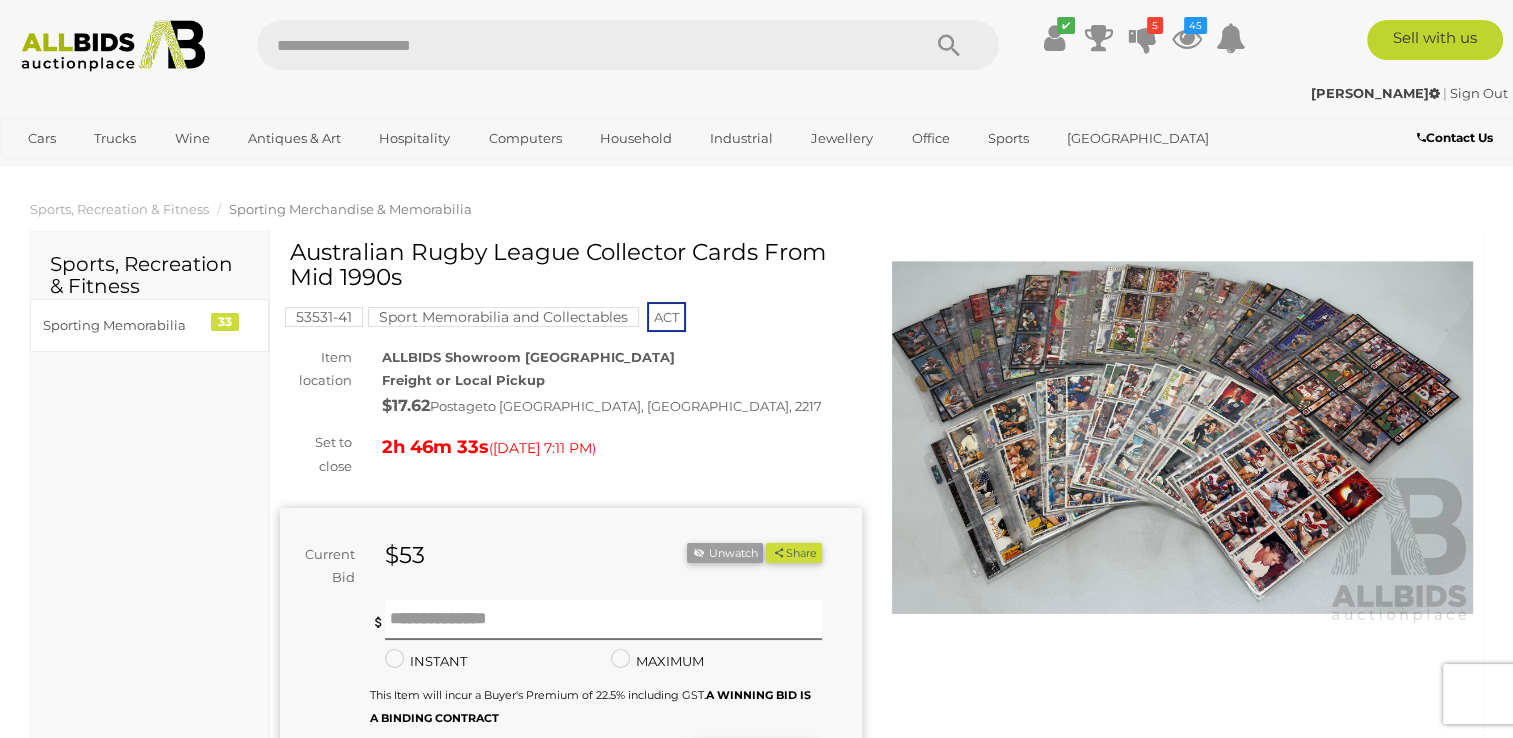 click on "Sports, Recreation & Fitness
Sporting Memorabilia   33" at bounding box center (150, 1368) 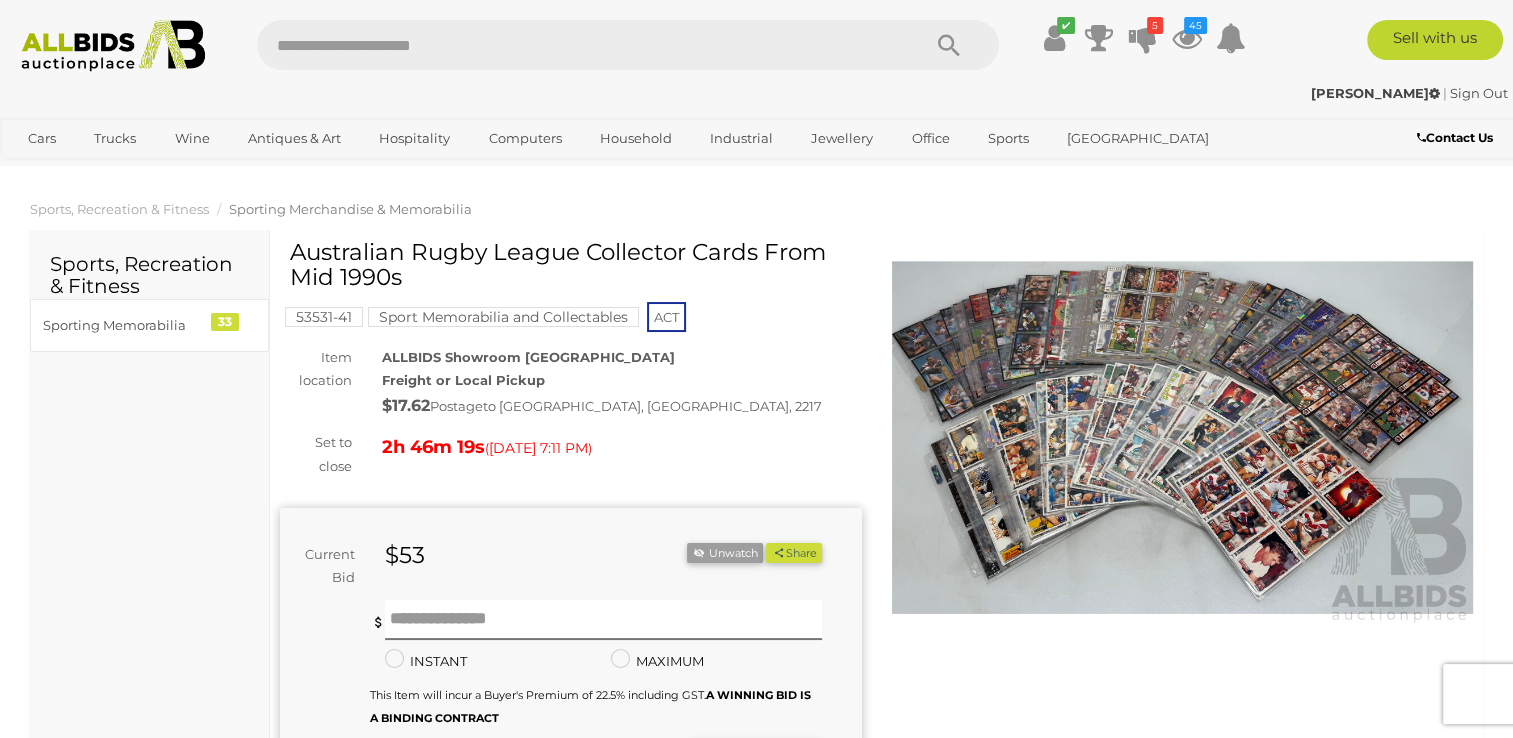 click at bounding box center [1183, 437] 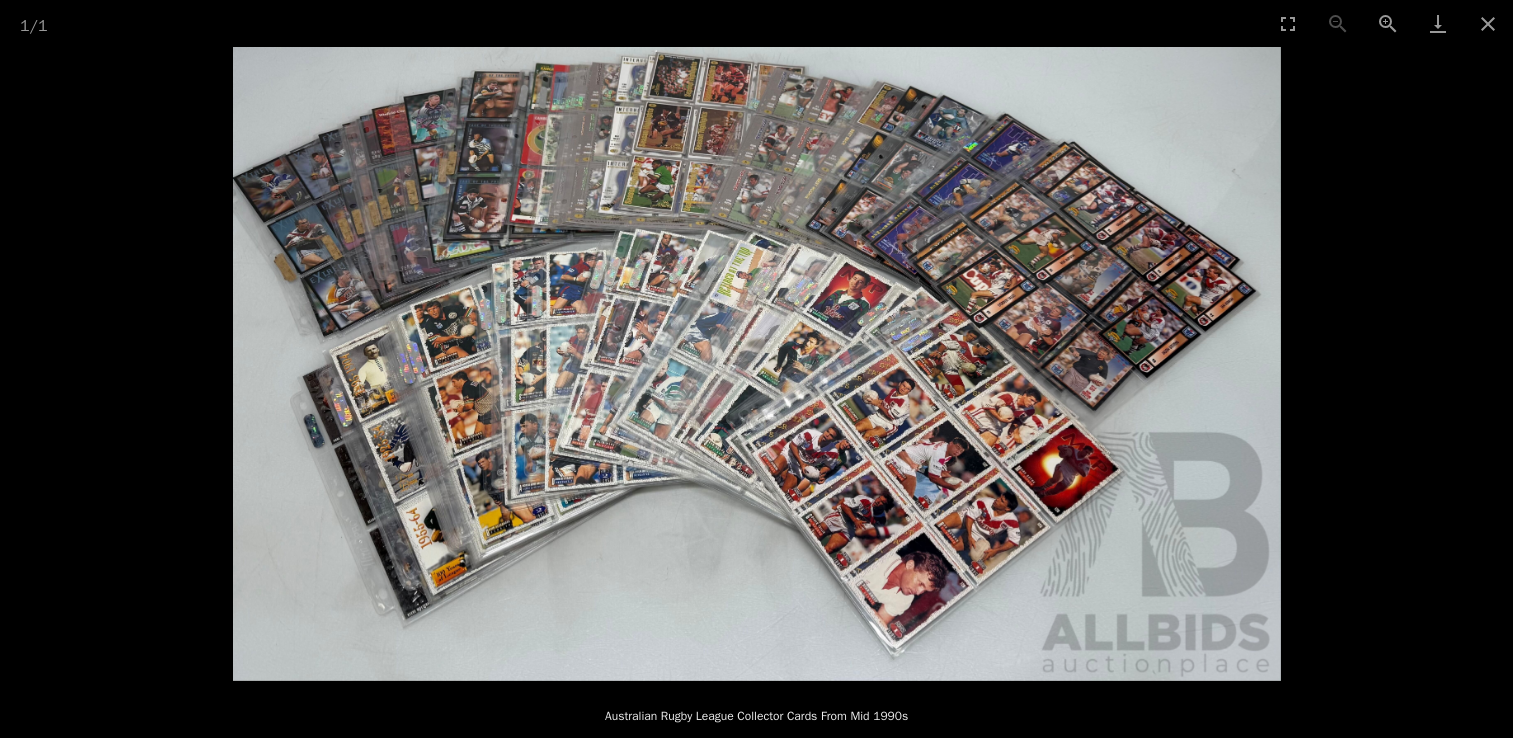click at bounding box center (757, 364) 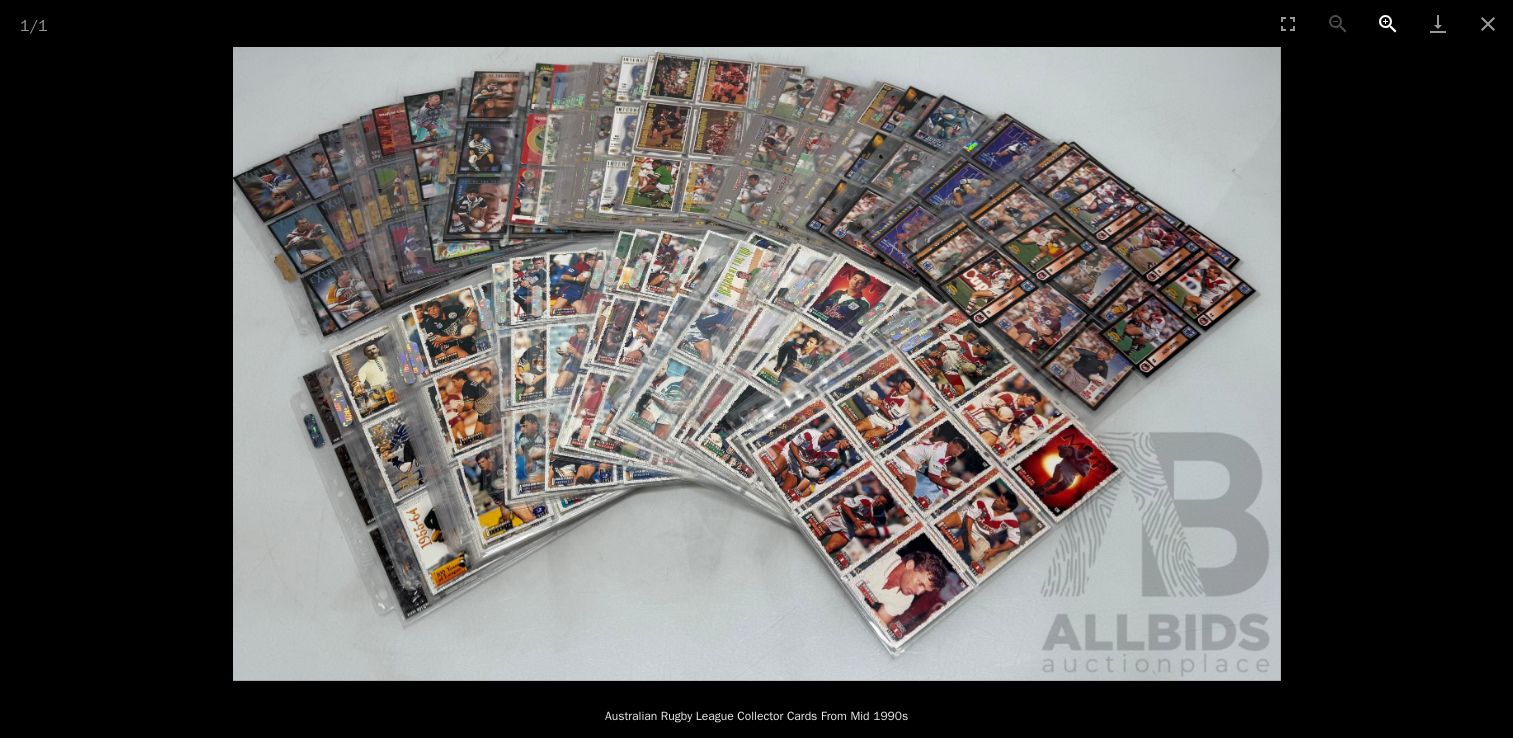 click at bounding box center [1388, 23] 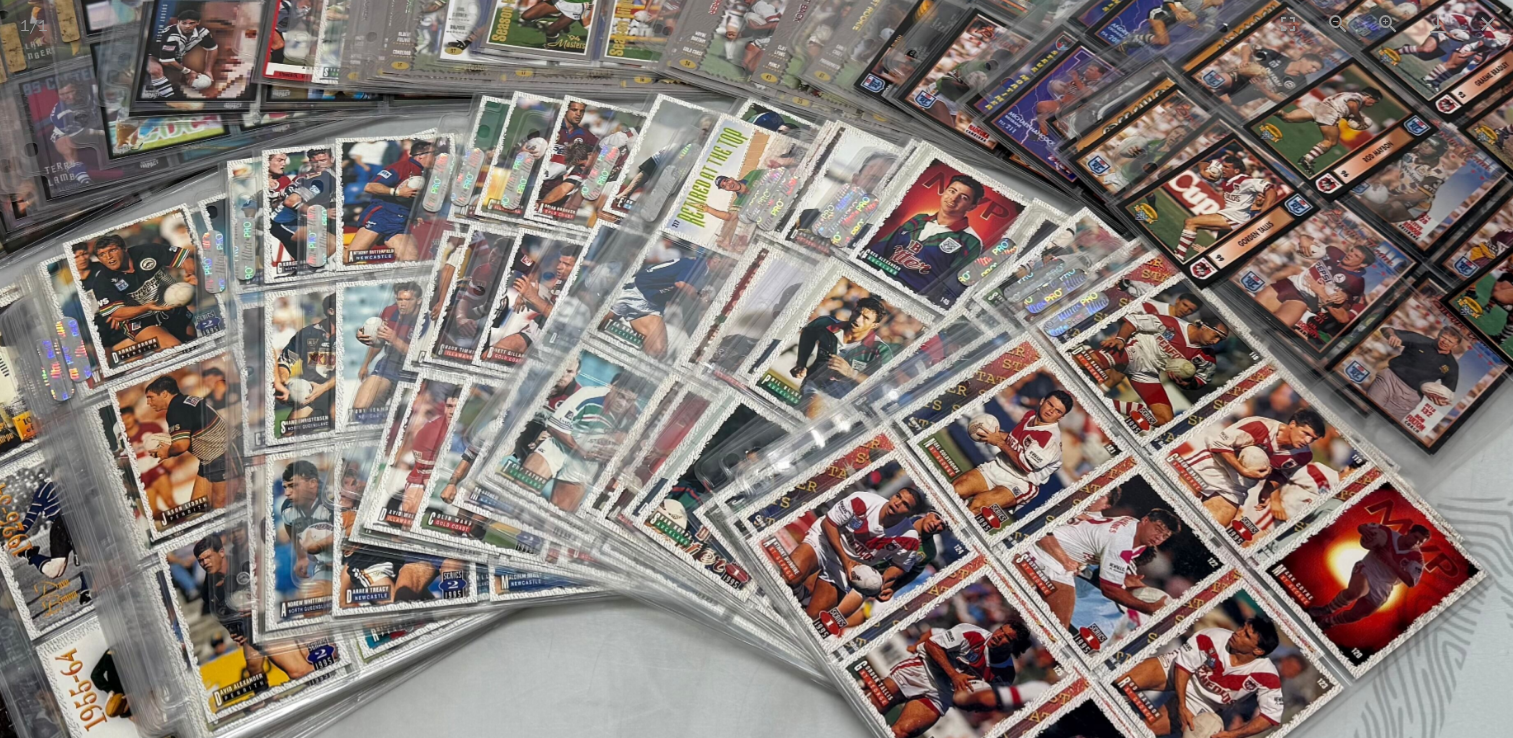 scroll, scrollTop: 0, scrollLeft: 0, axis: both 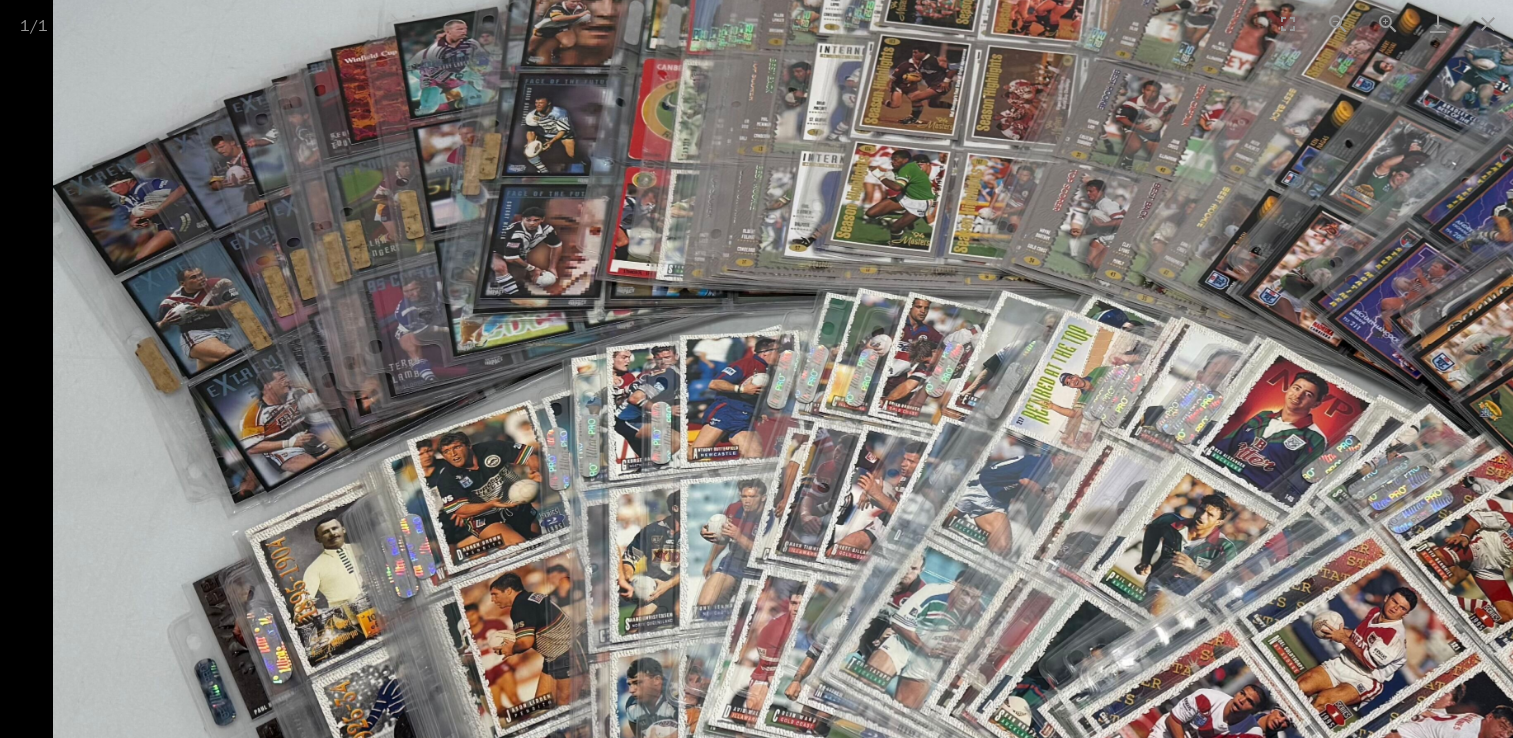 drag, startPoint x: 615, startPoint y: 171, endPoint x: 1223, endPoint y: 368, distance: 639.1189 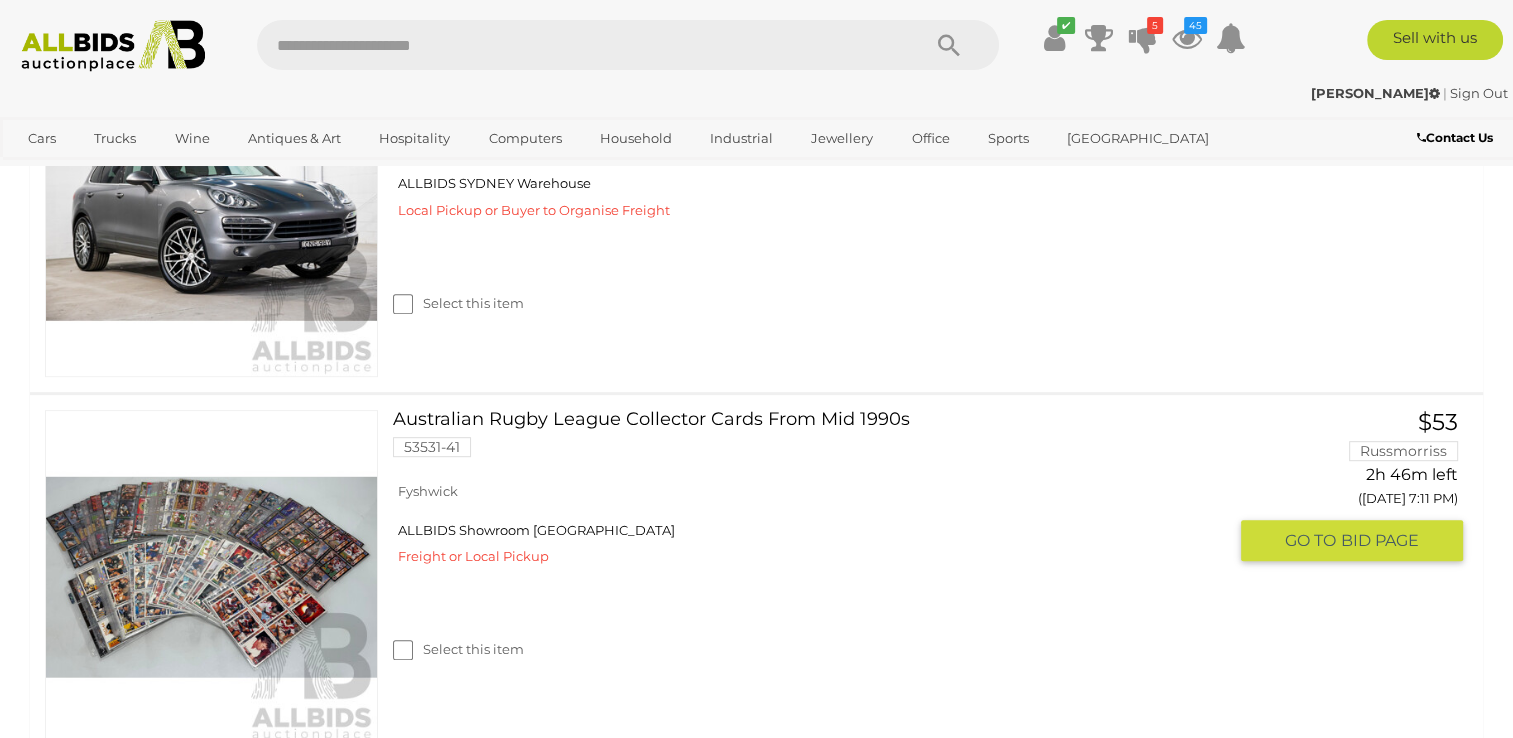scroll, scrollTop: 1208, scrollLeft: 0, axis: vertical 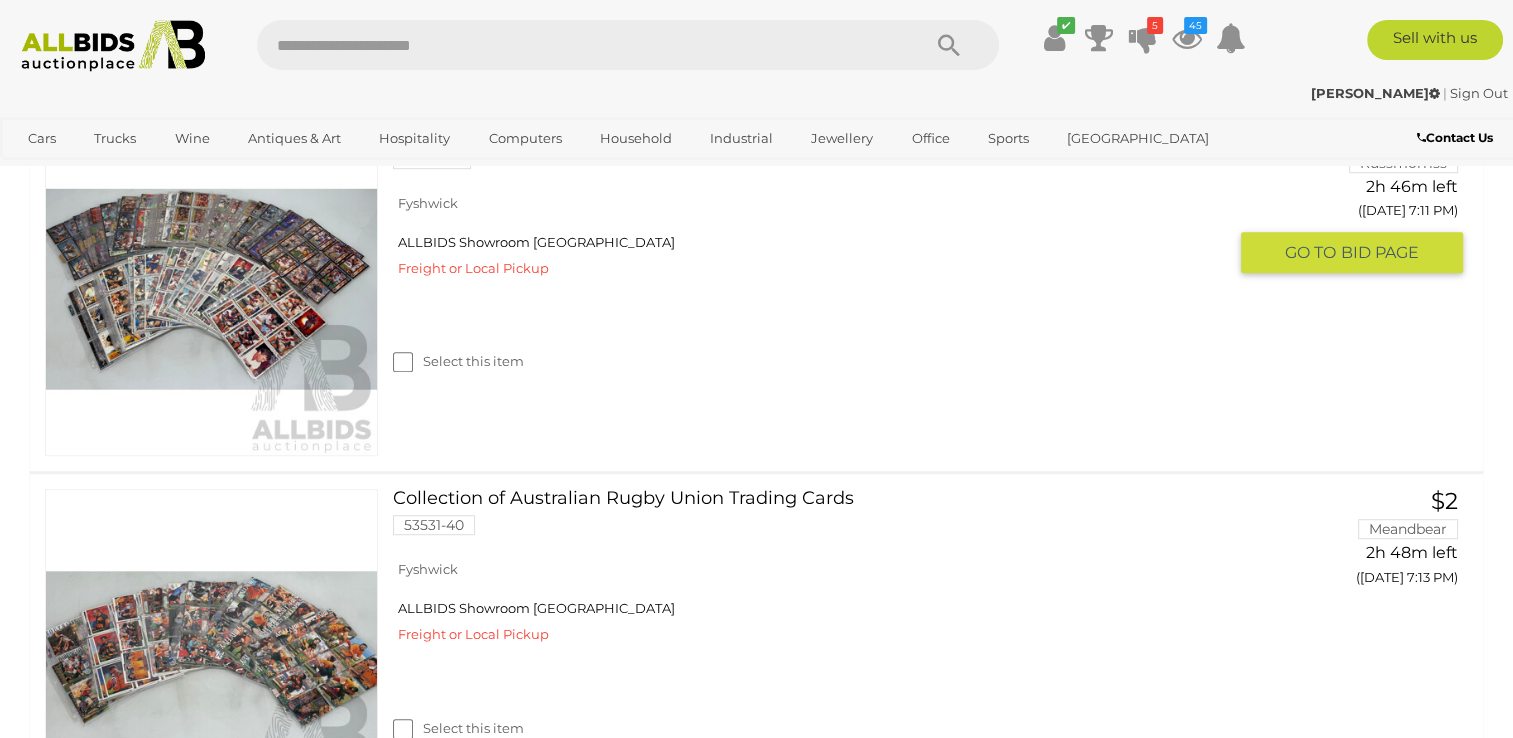 click on "Select this item" at bounding box center [817, 336] 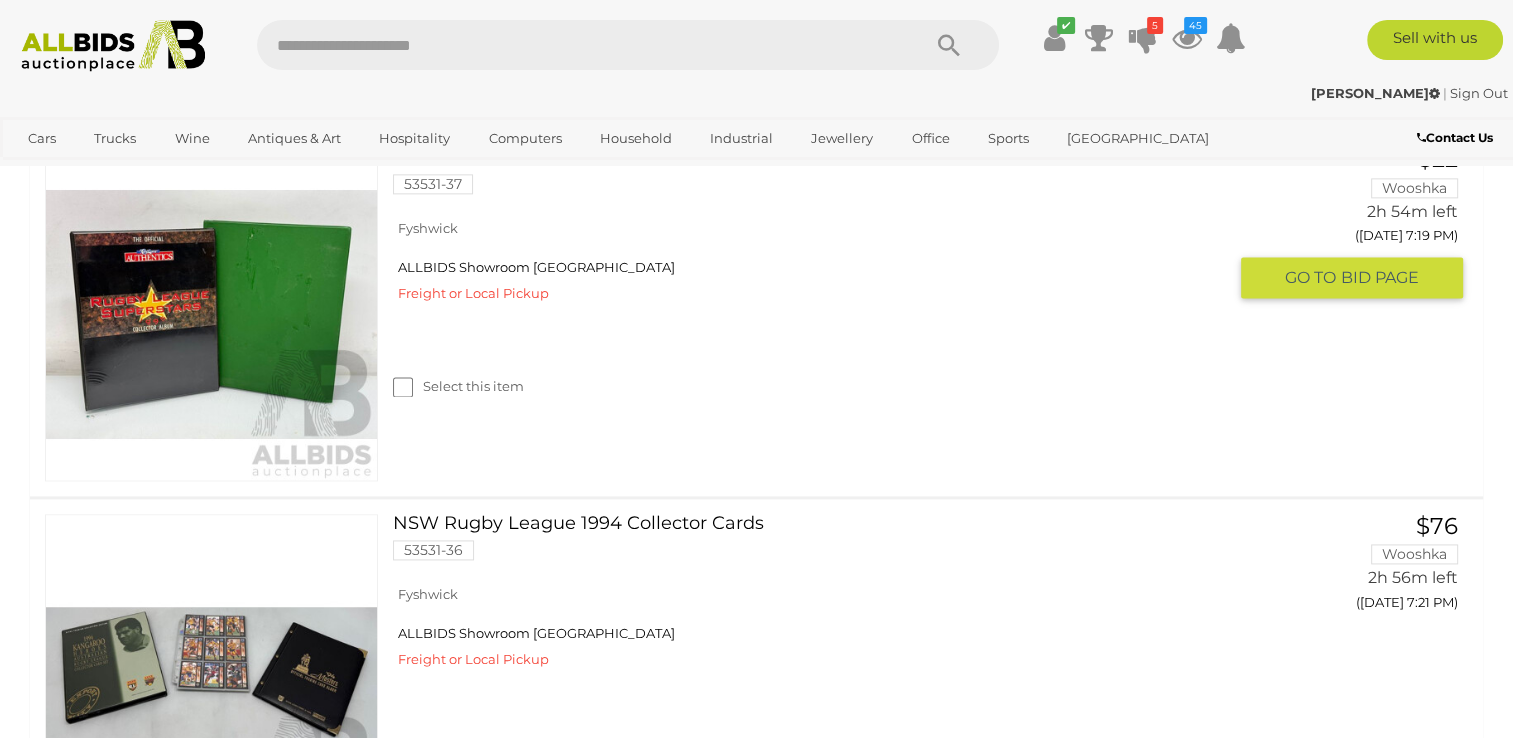 scroll, scrollTop: 2608, scrollLeft: 0, axis: vertical 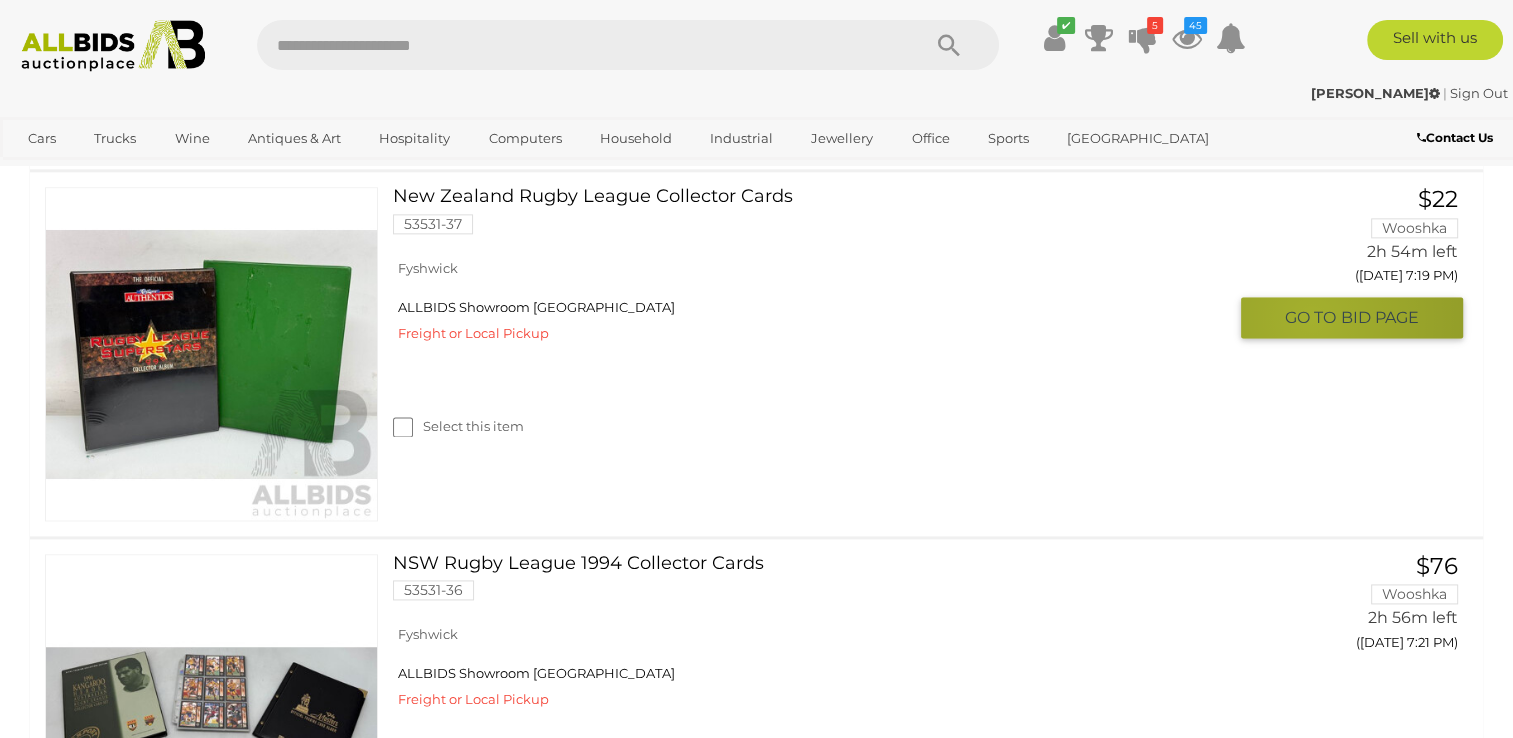 click on "GO TO" at bounding box center [1313, 317] 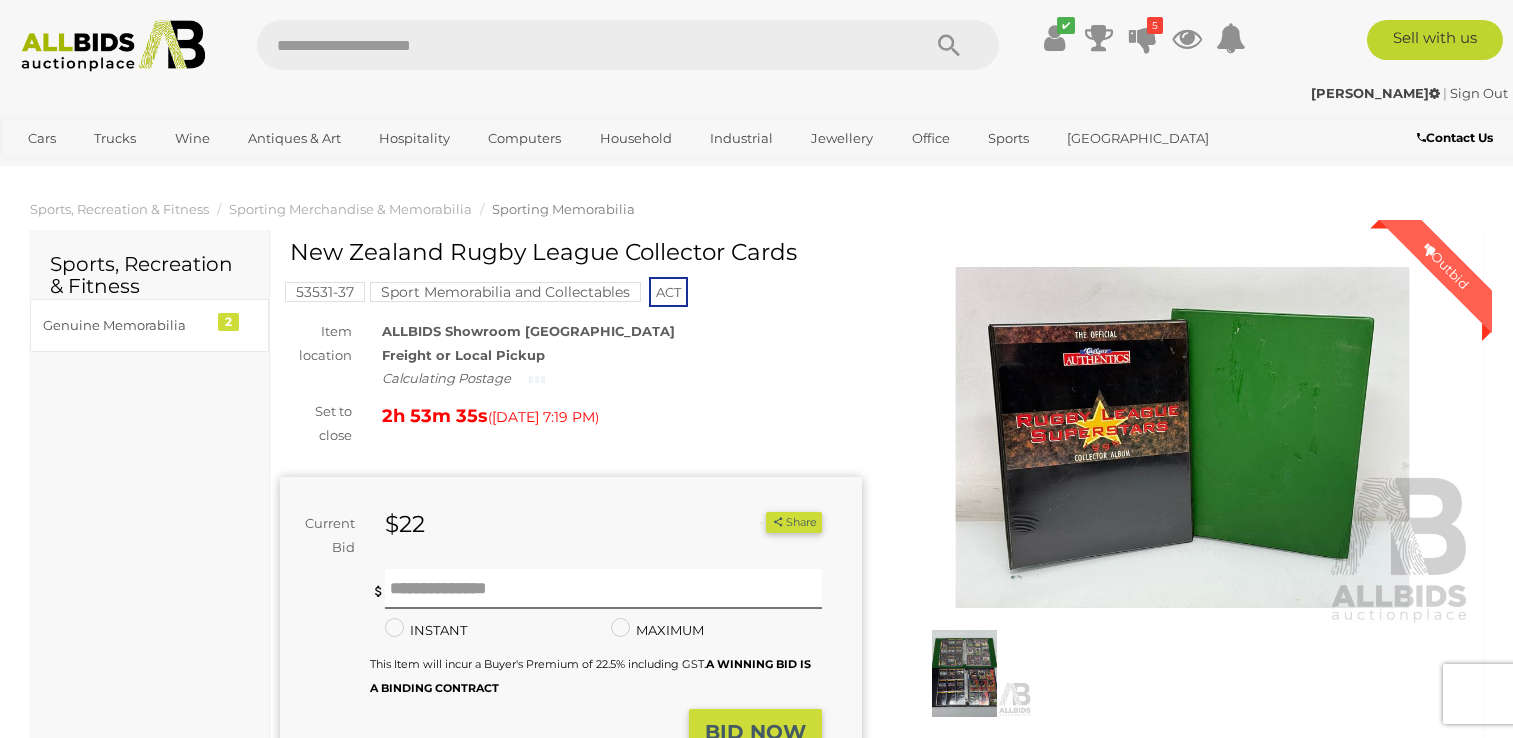 scroll, scrollTop: 0, scrollLeft: 0, axis: both 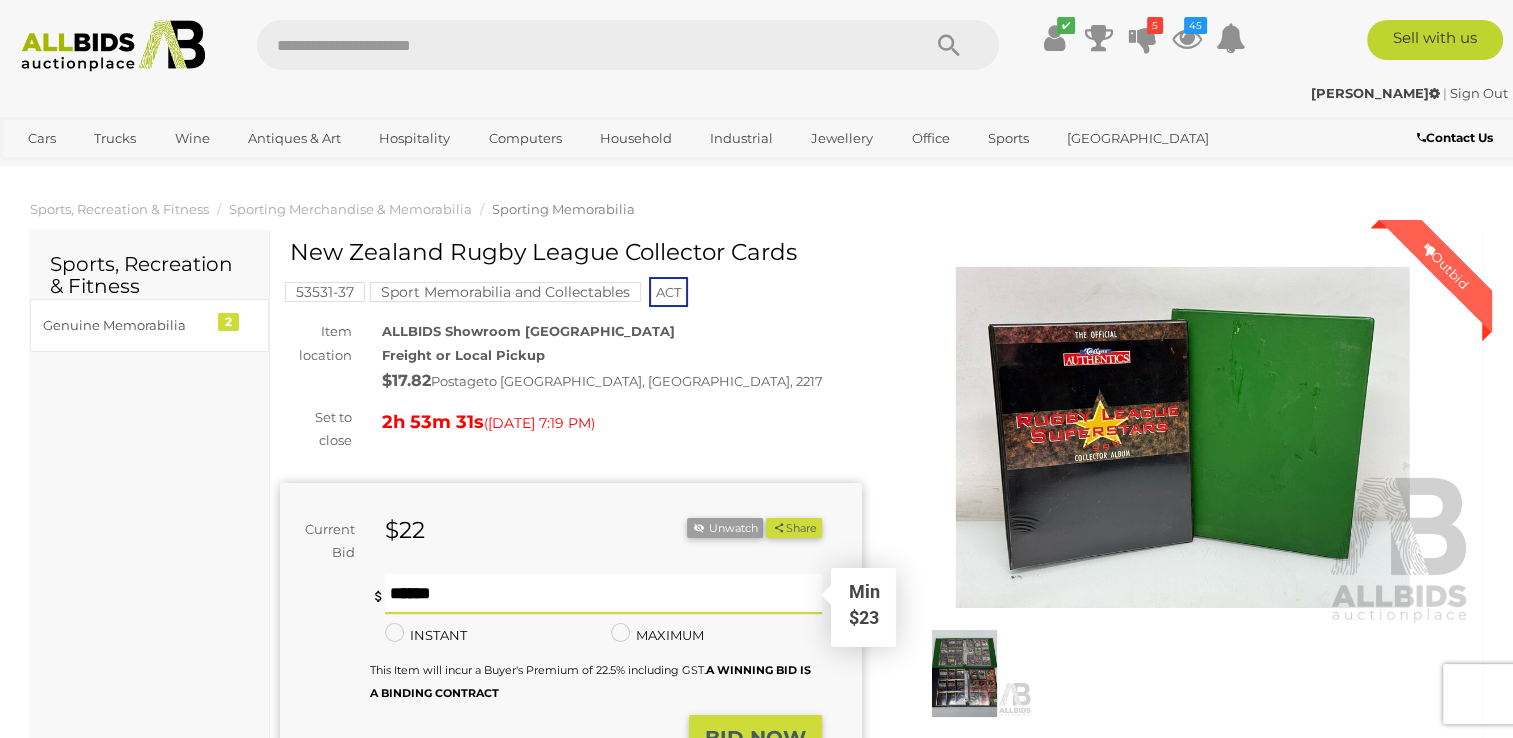 click at bounding box center (603, 594) 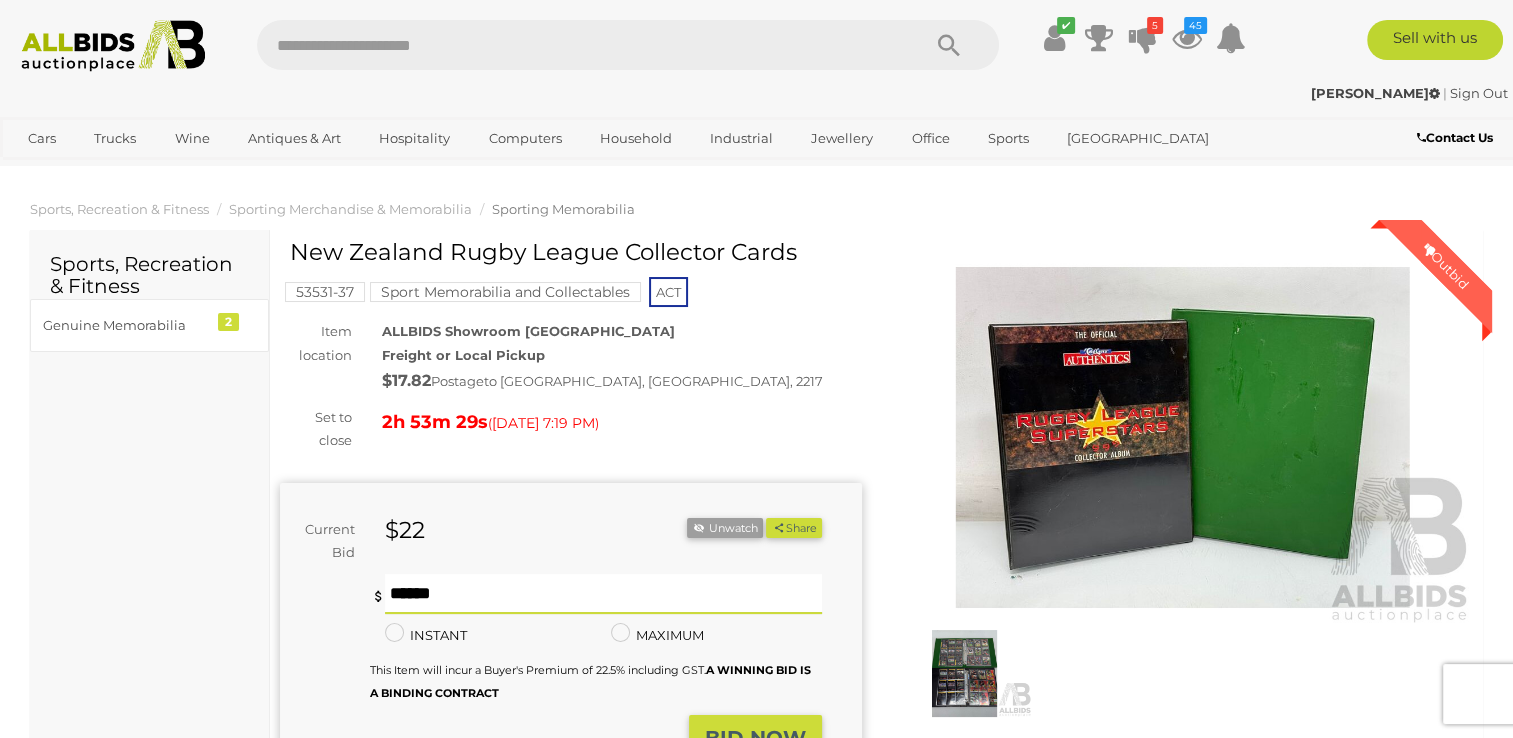 type on "**" 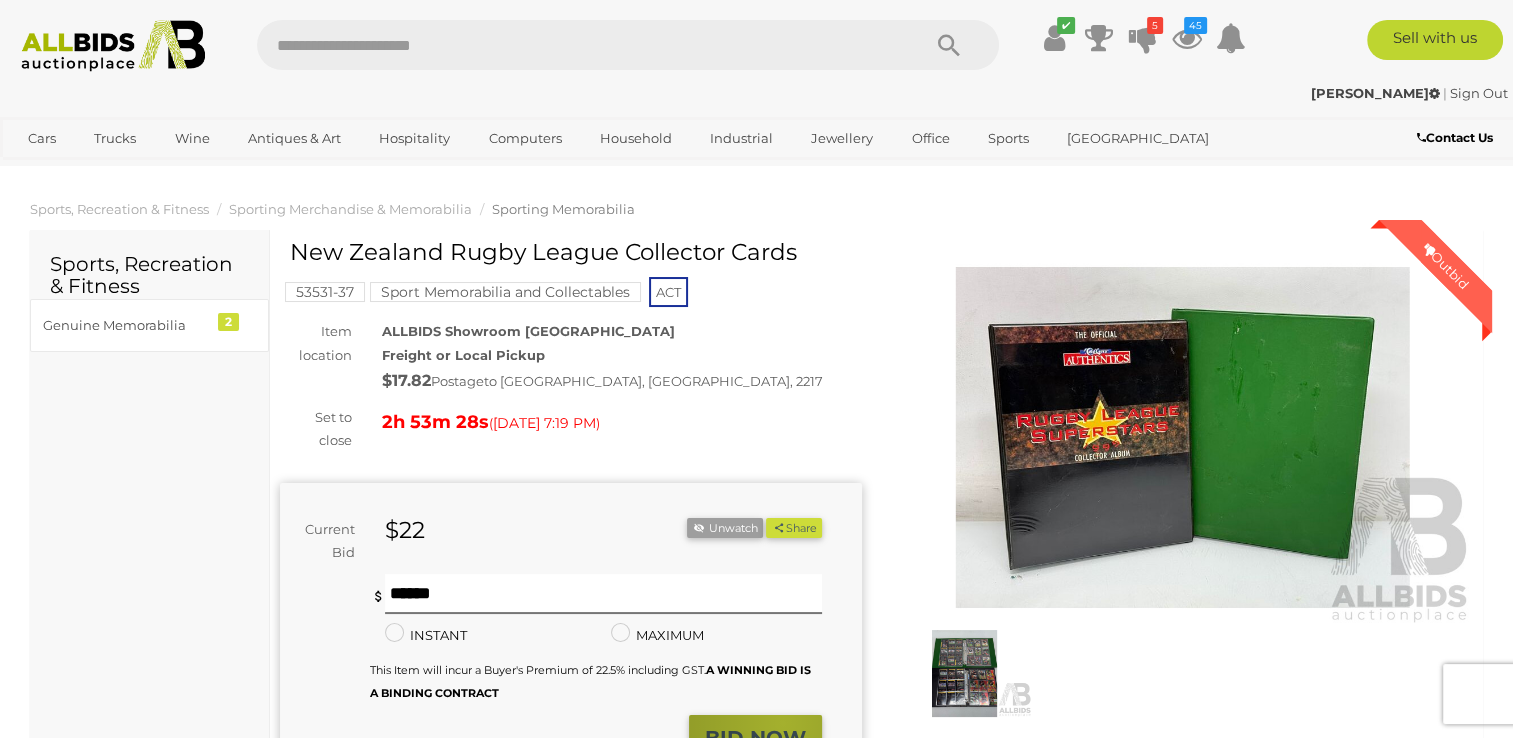 click on "BID NOW" at bounding box center [755, 738] 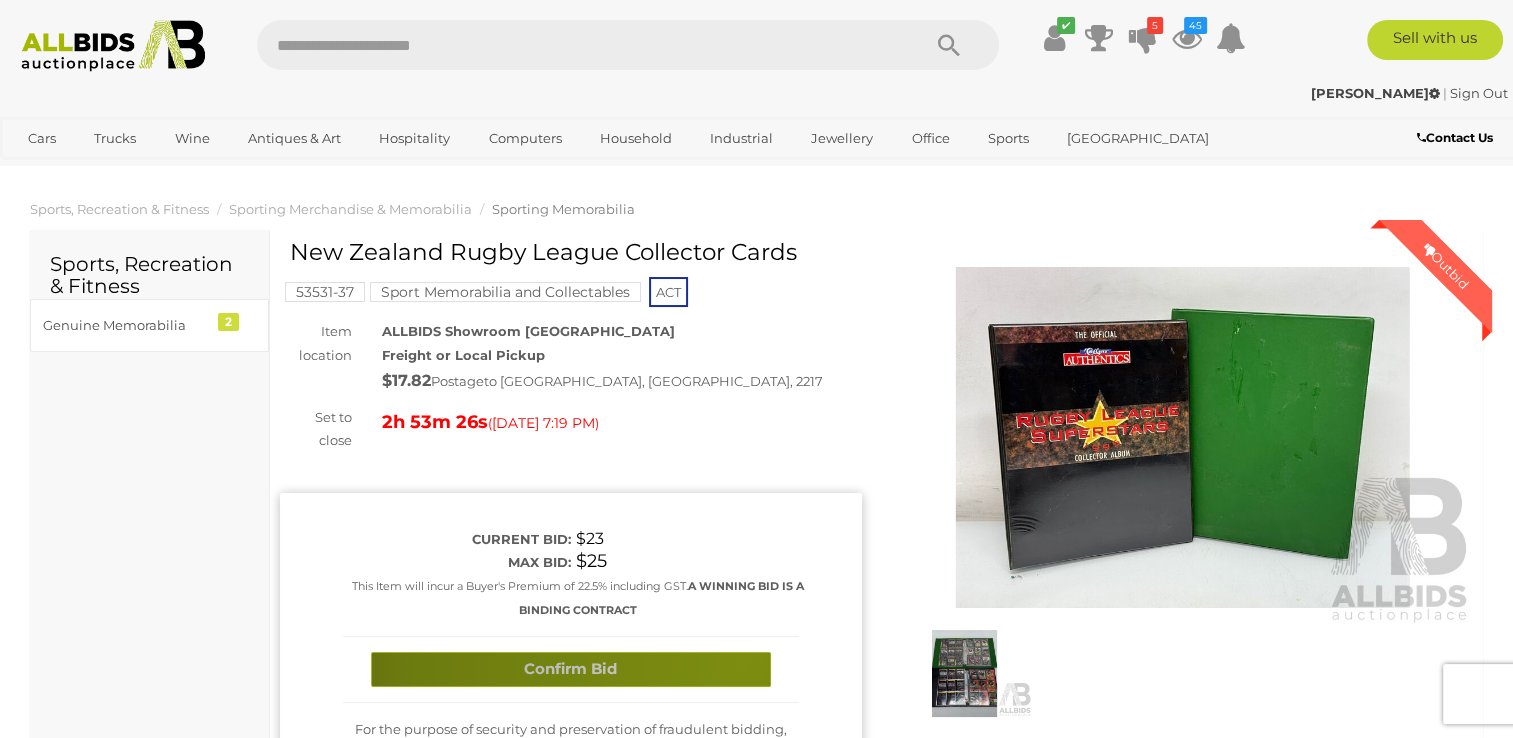 click on "Confirm Bid" at bounding box center [571, 669] 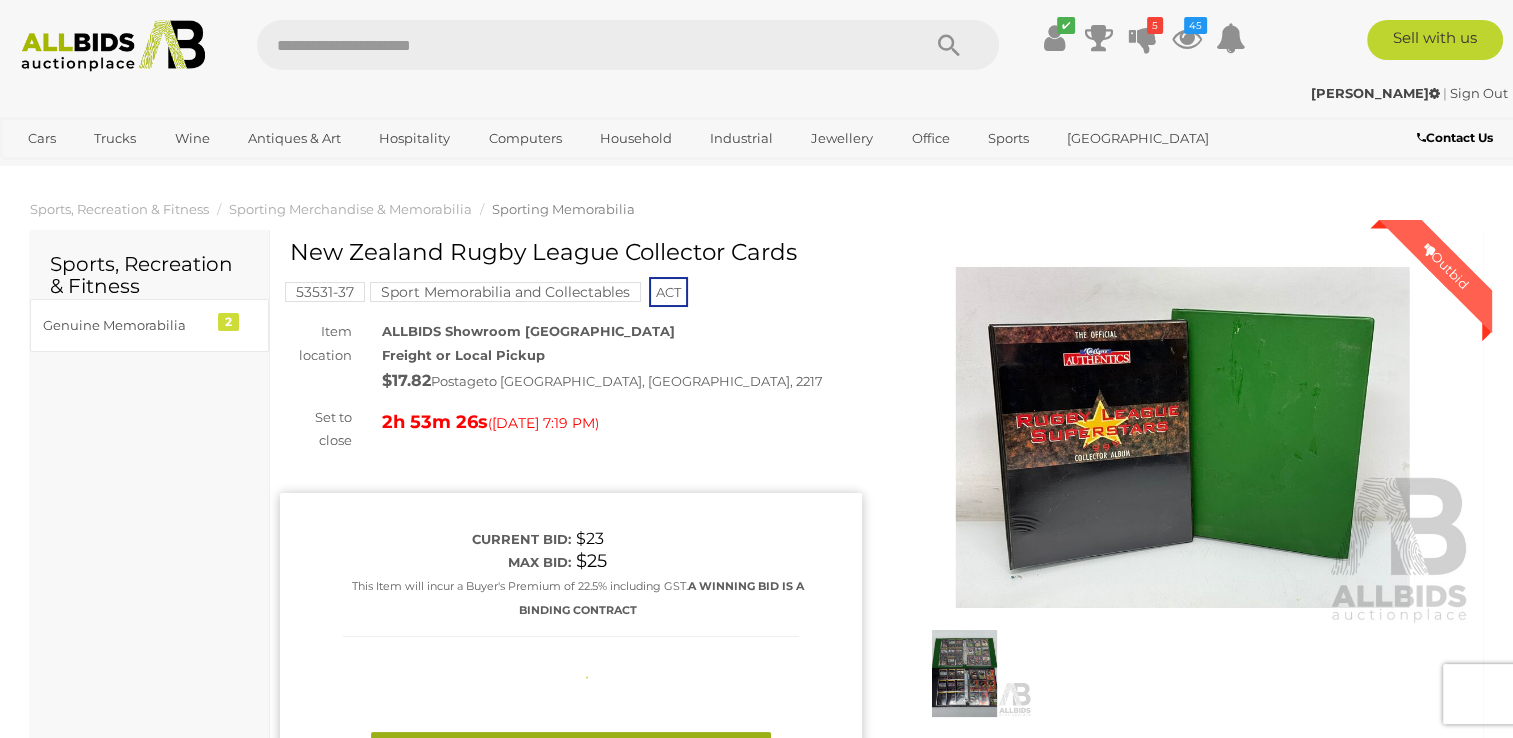 type 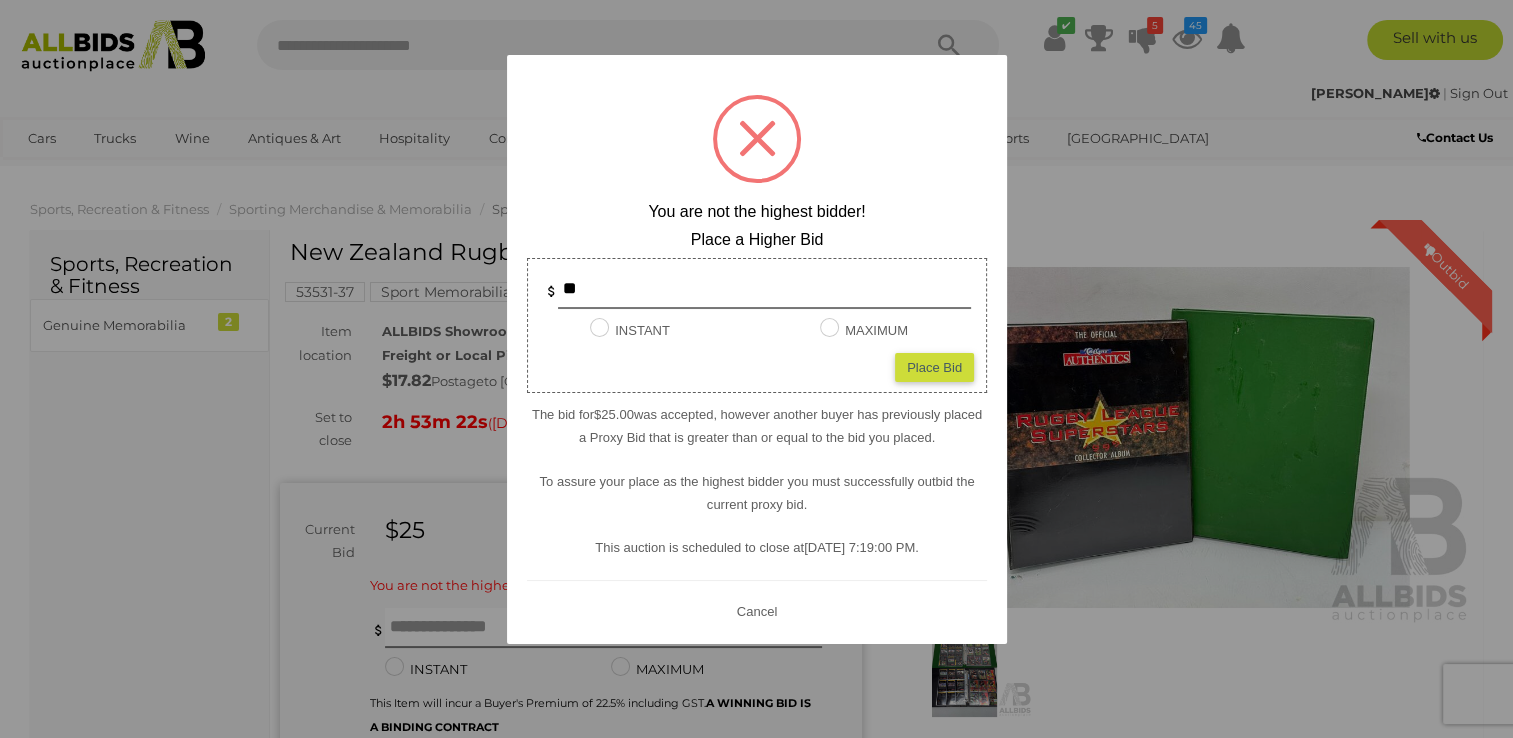 click on "Cancel" at bounding box center (756, 611) 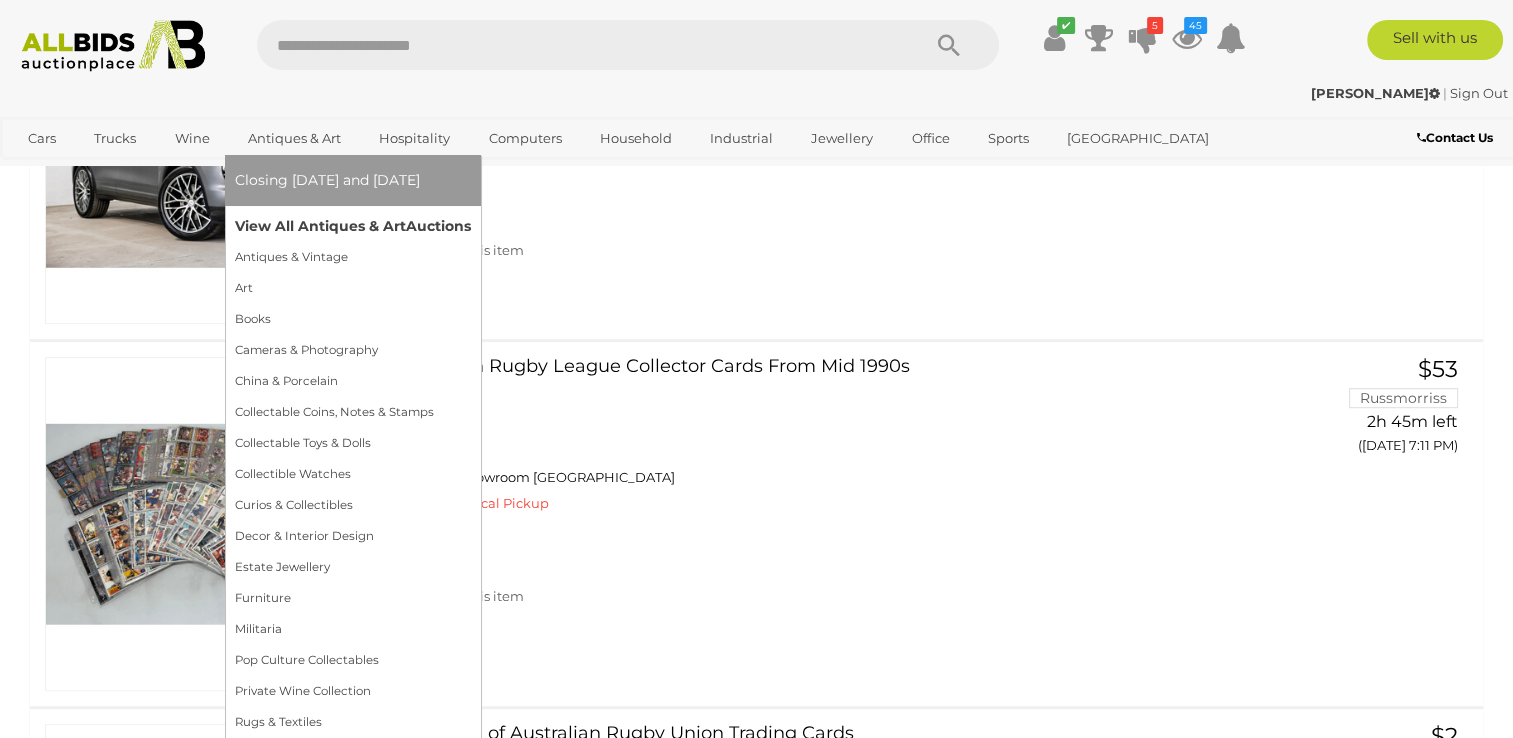 scroll, scrollTop: 2671, scrollLeft: 0, axis: vertical 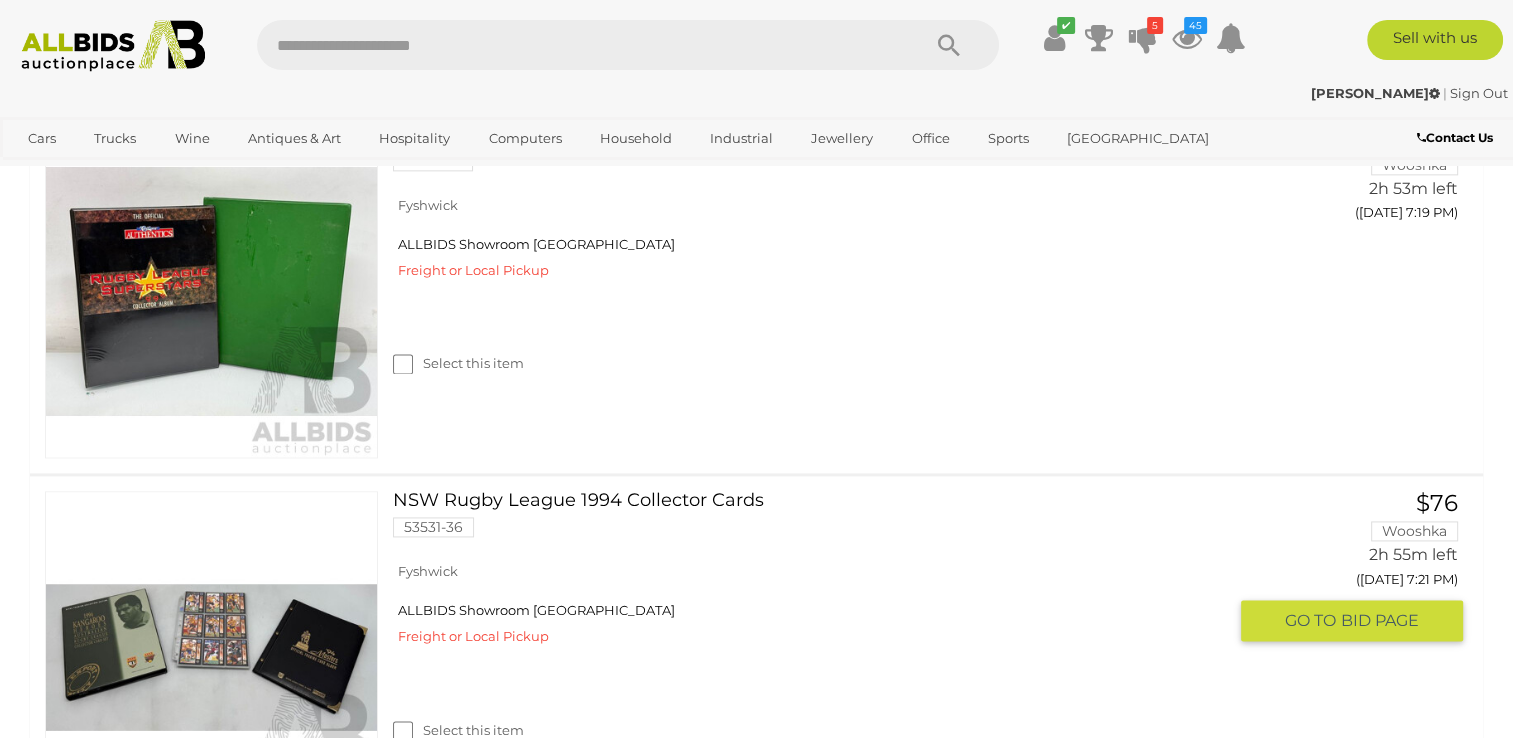 click at bounding box center (211, 657) 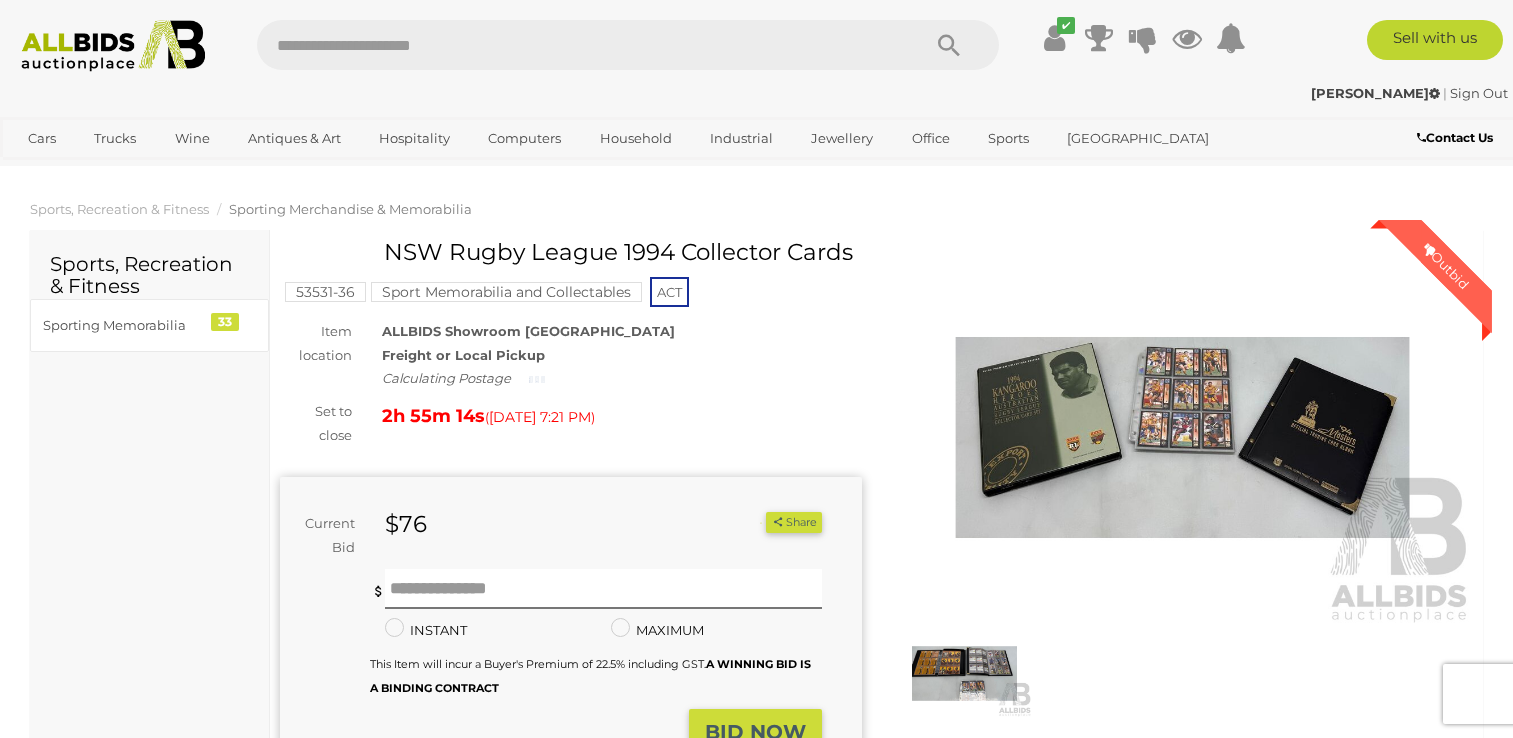 scroll, scrollTop: 0, scrollLeft: 0, axis: both 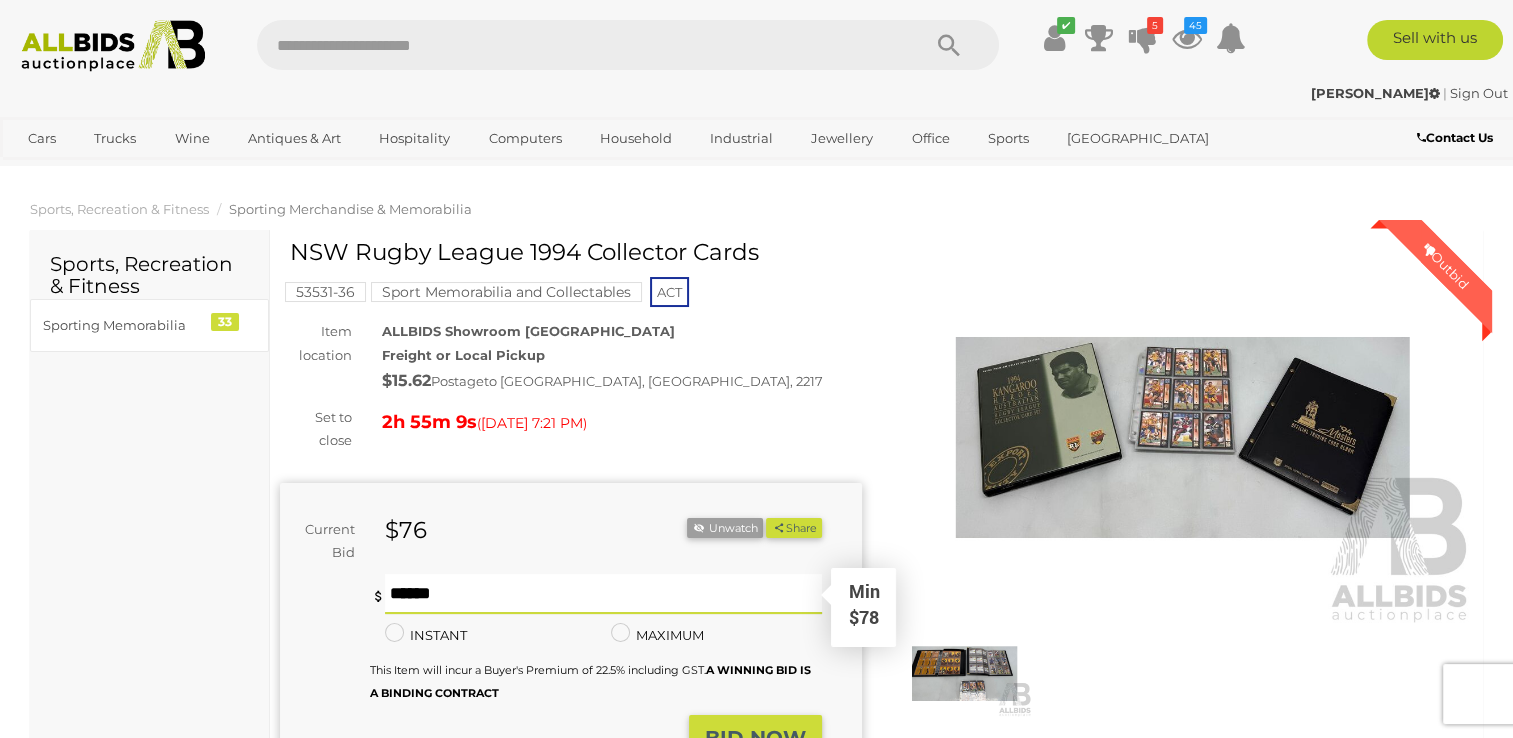 click at bounding box center [603, 594] 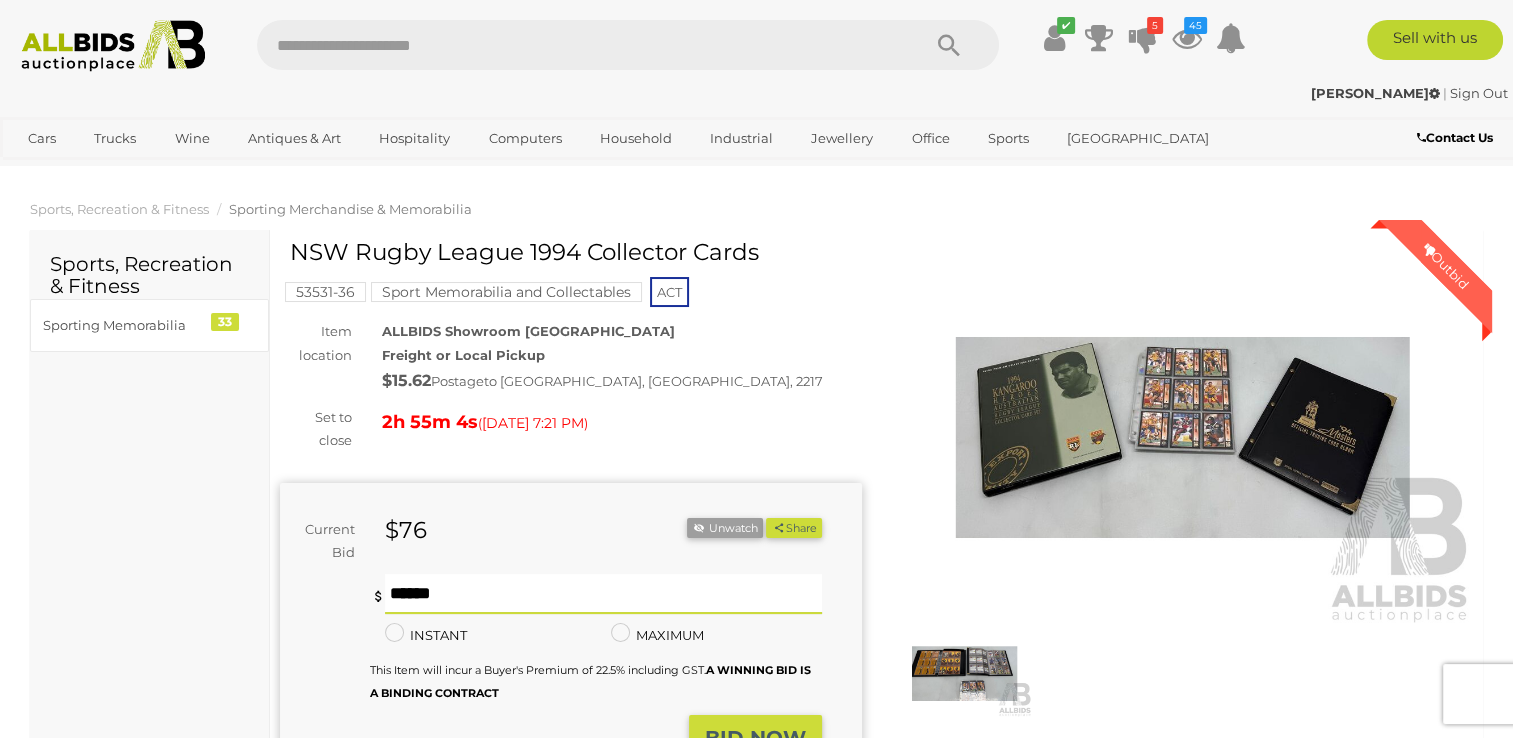 type on "**" 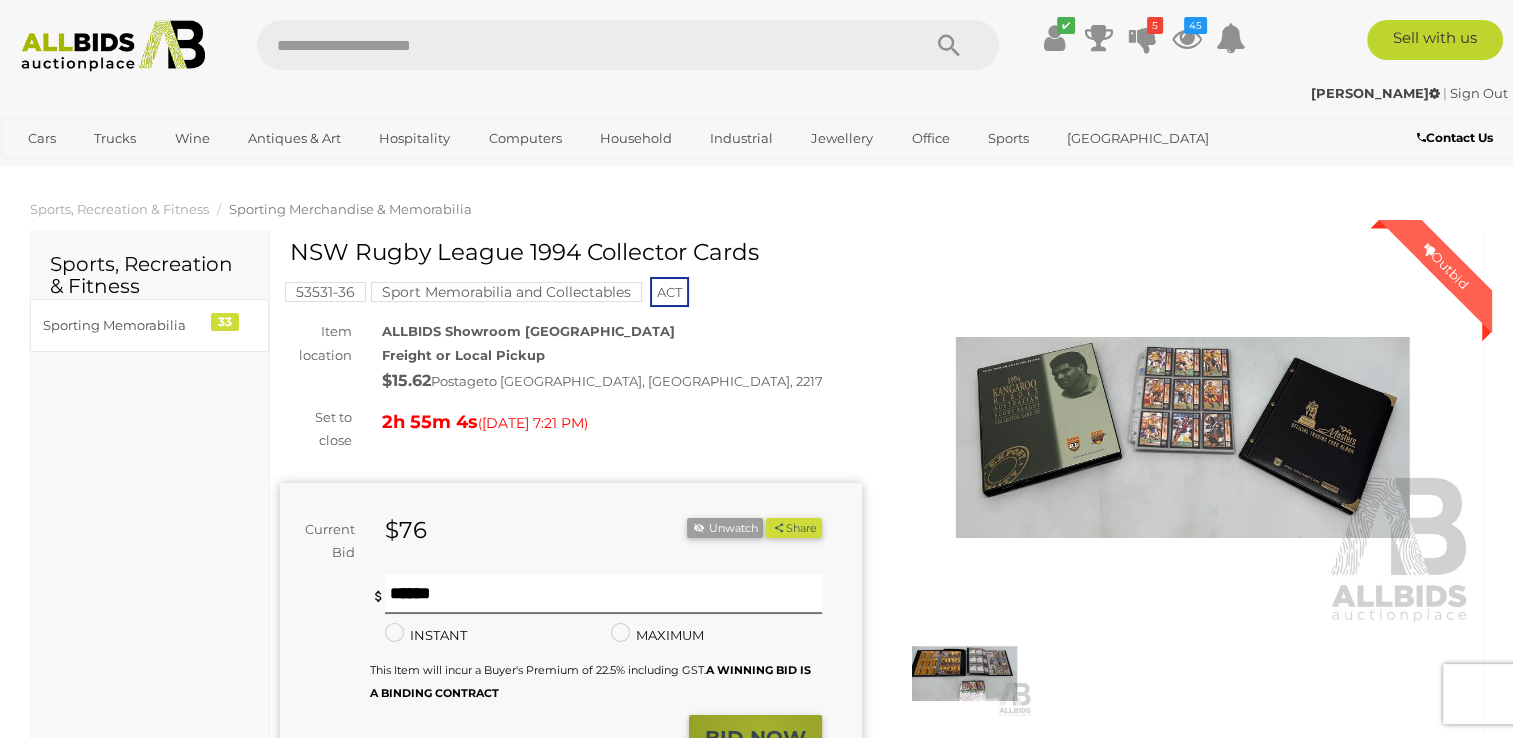 click on "BID NOW" at bounding box center [755, 738] 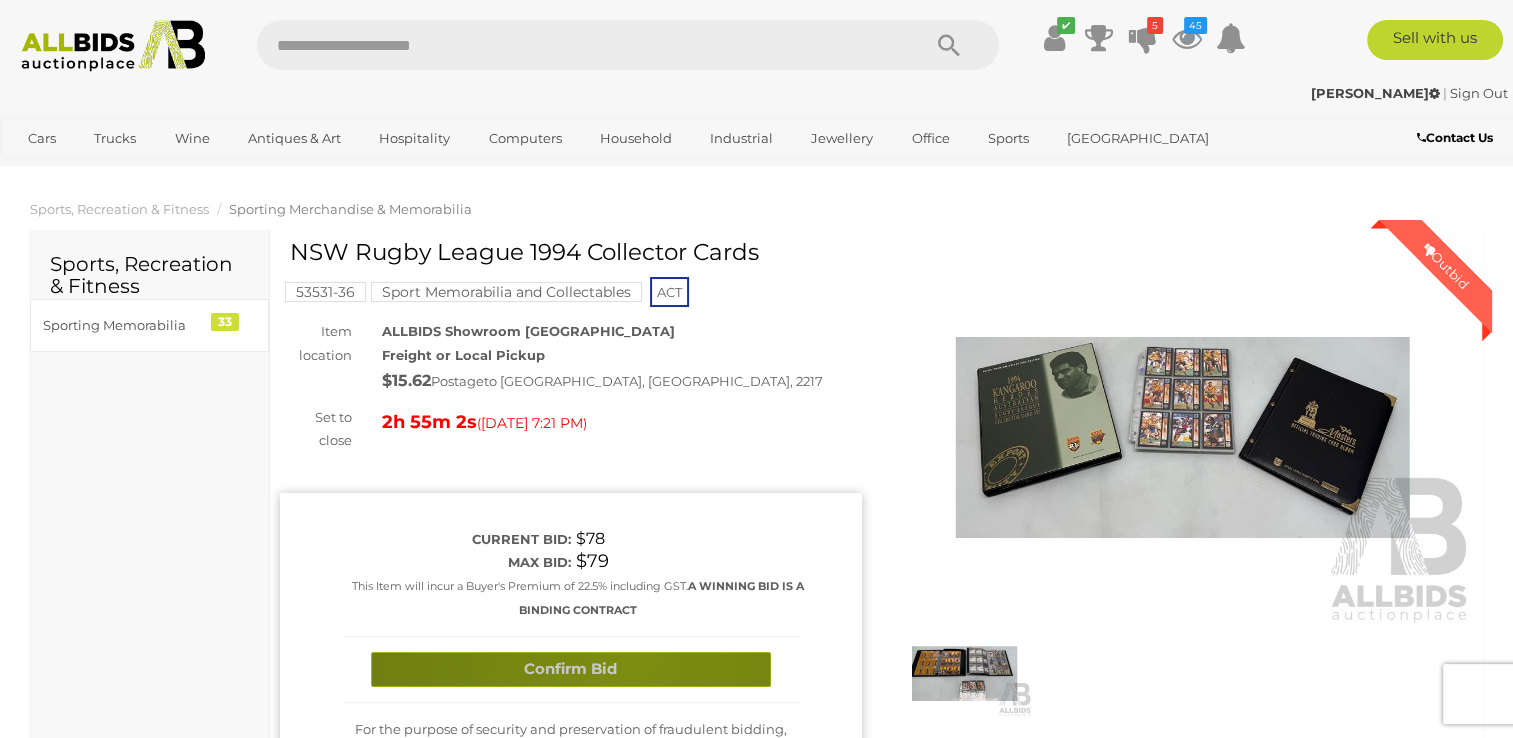 click on "Confirm Bid" at bounding box center [571, 669] 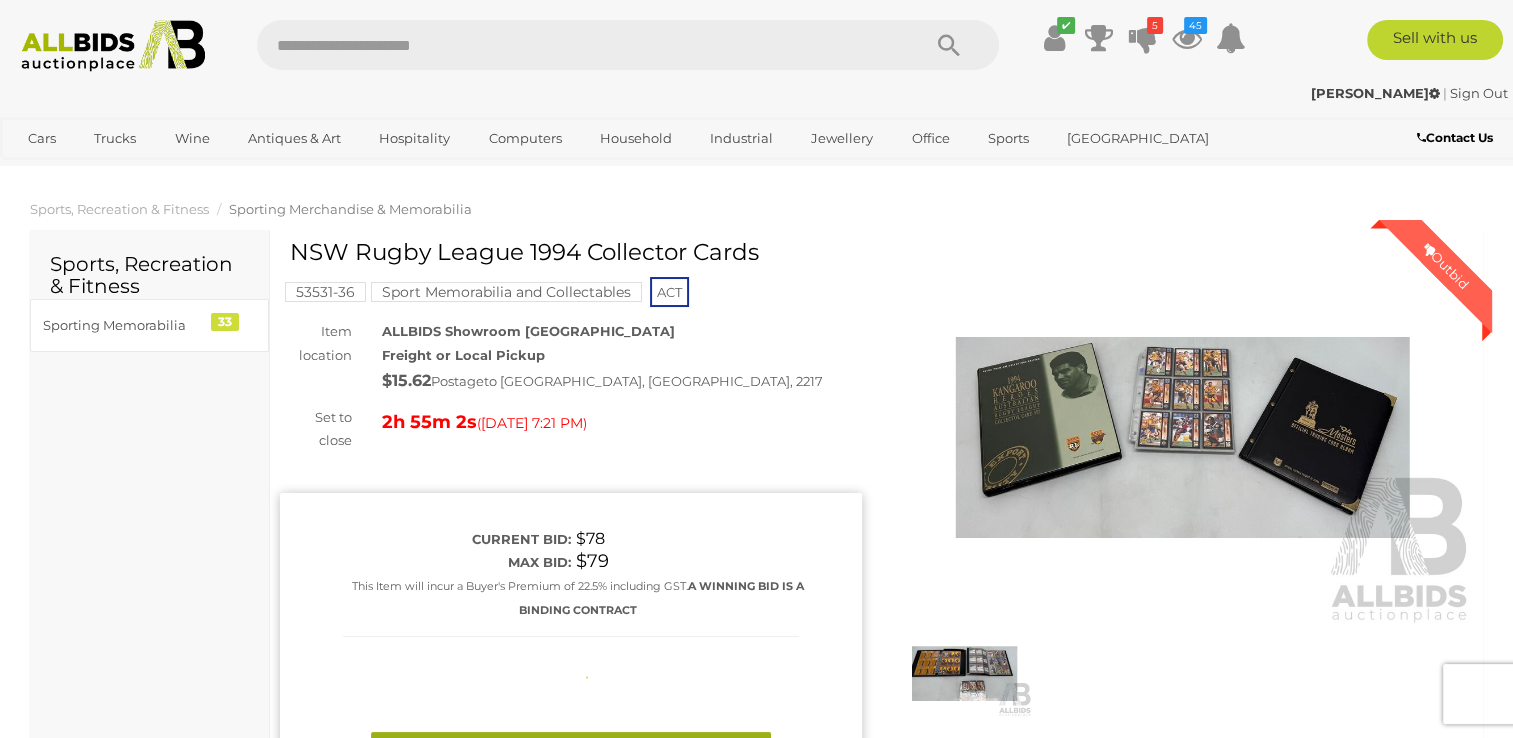 type 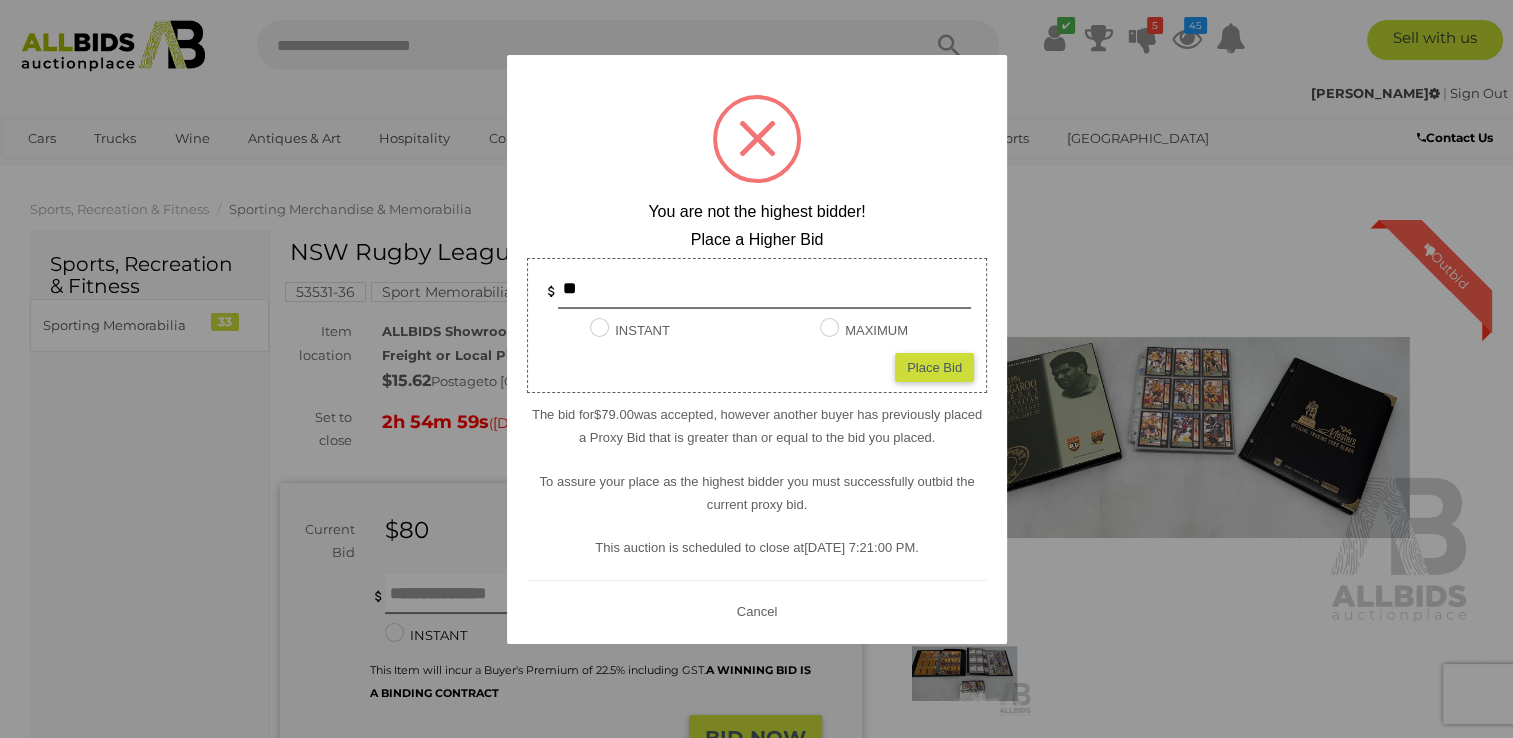 click on "Cancel" at bounding box center (756, 611) 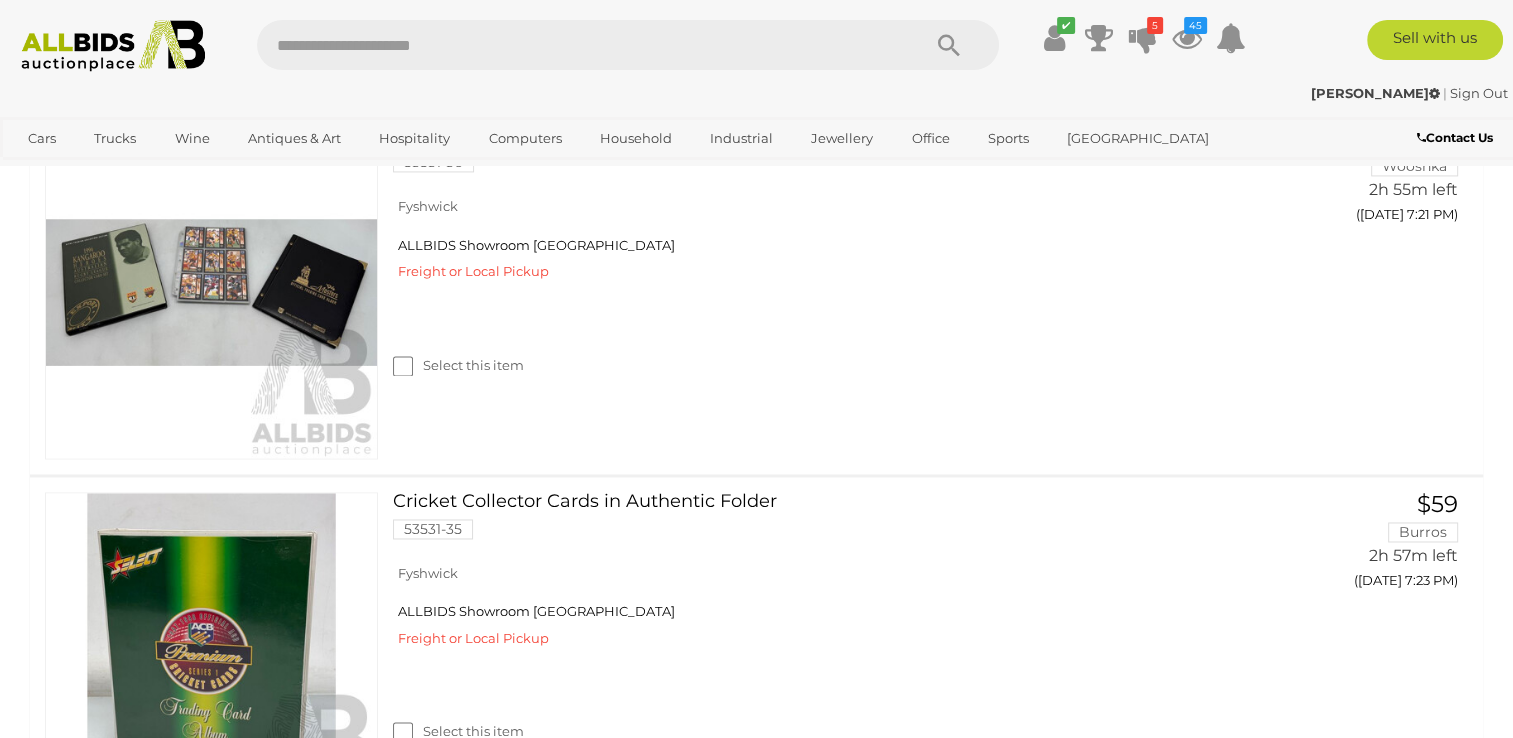 scroll, scrollTop: 3076, scrollLeft: 0, axis: vertical 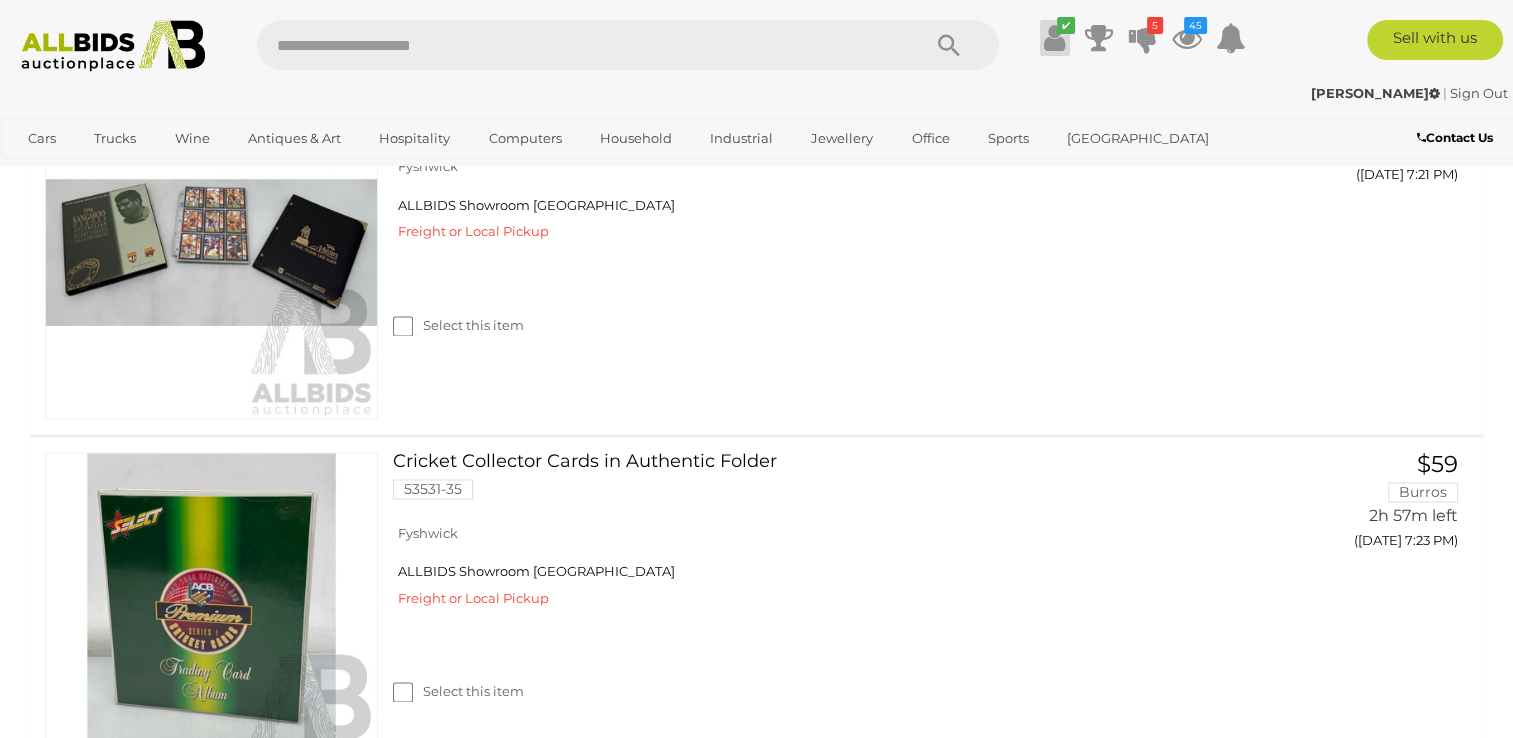 click at bounding box center (1054, 38) 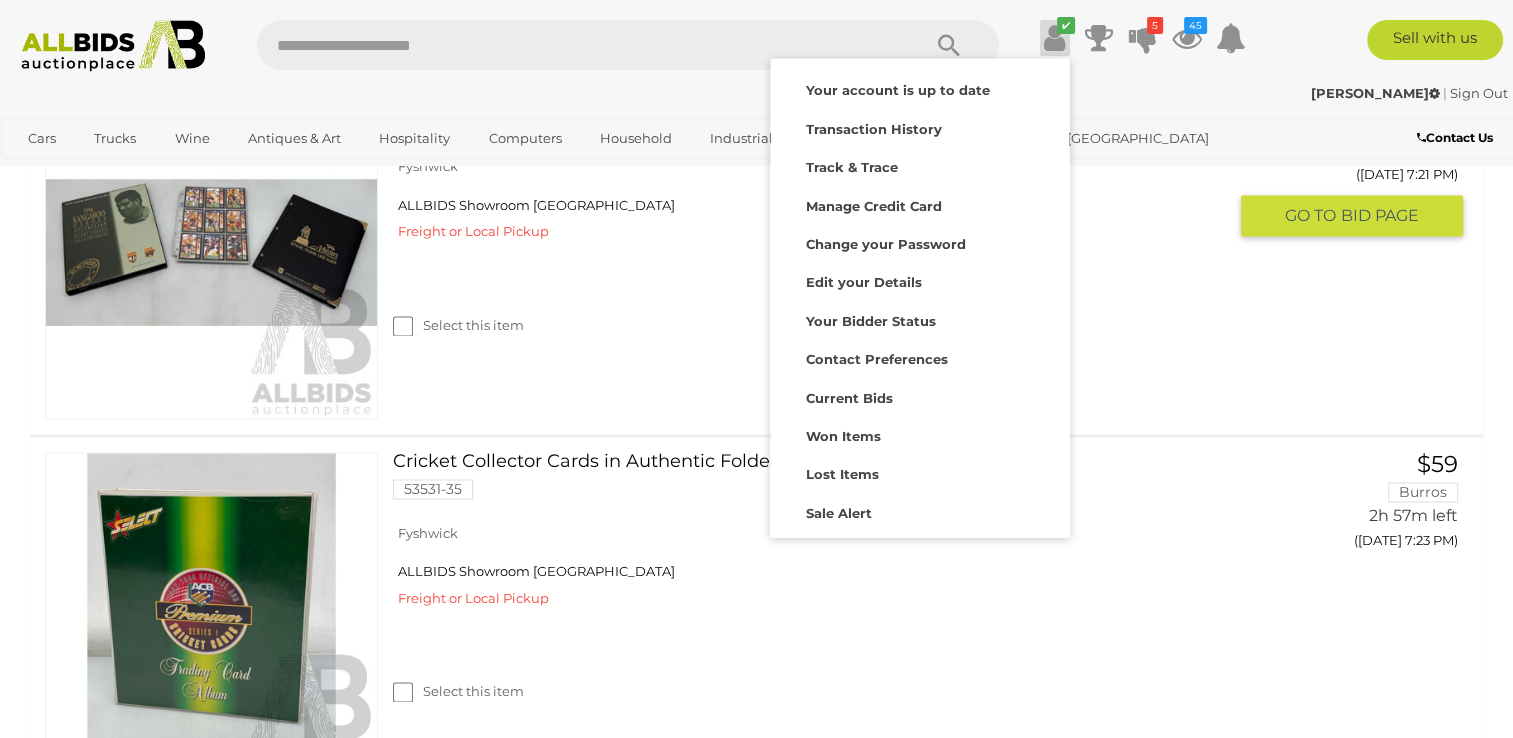 click on "$80
Wooshka
2h 55m left
(Today 7:21 PM) GO TO  BID PAGE" at bounding box center (1359, 162) 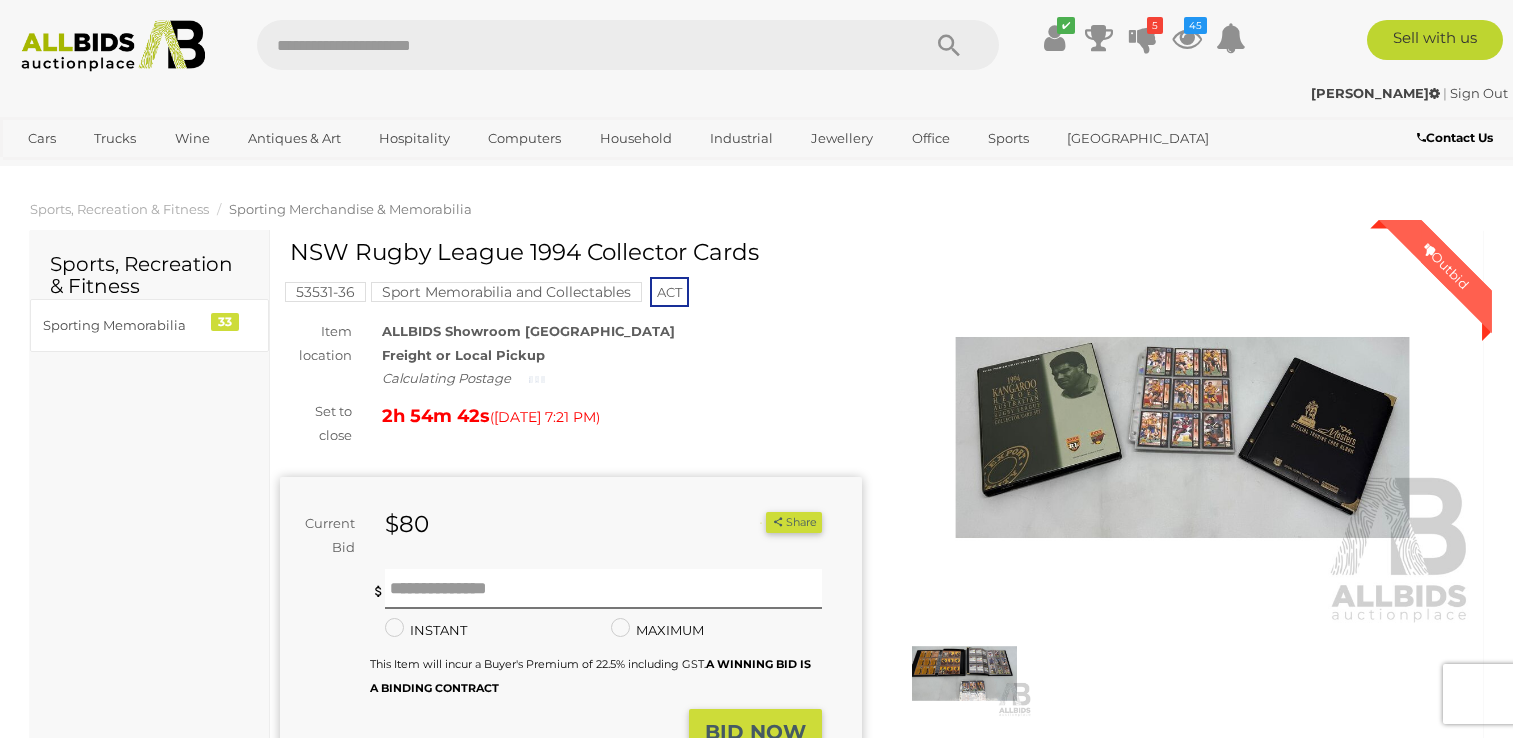 scroll, scrollTop: 0, scrollLeft: 0, axis: both 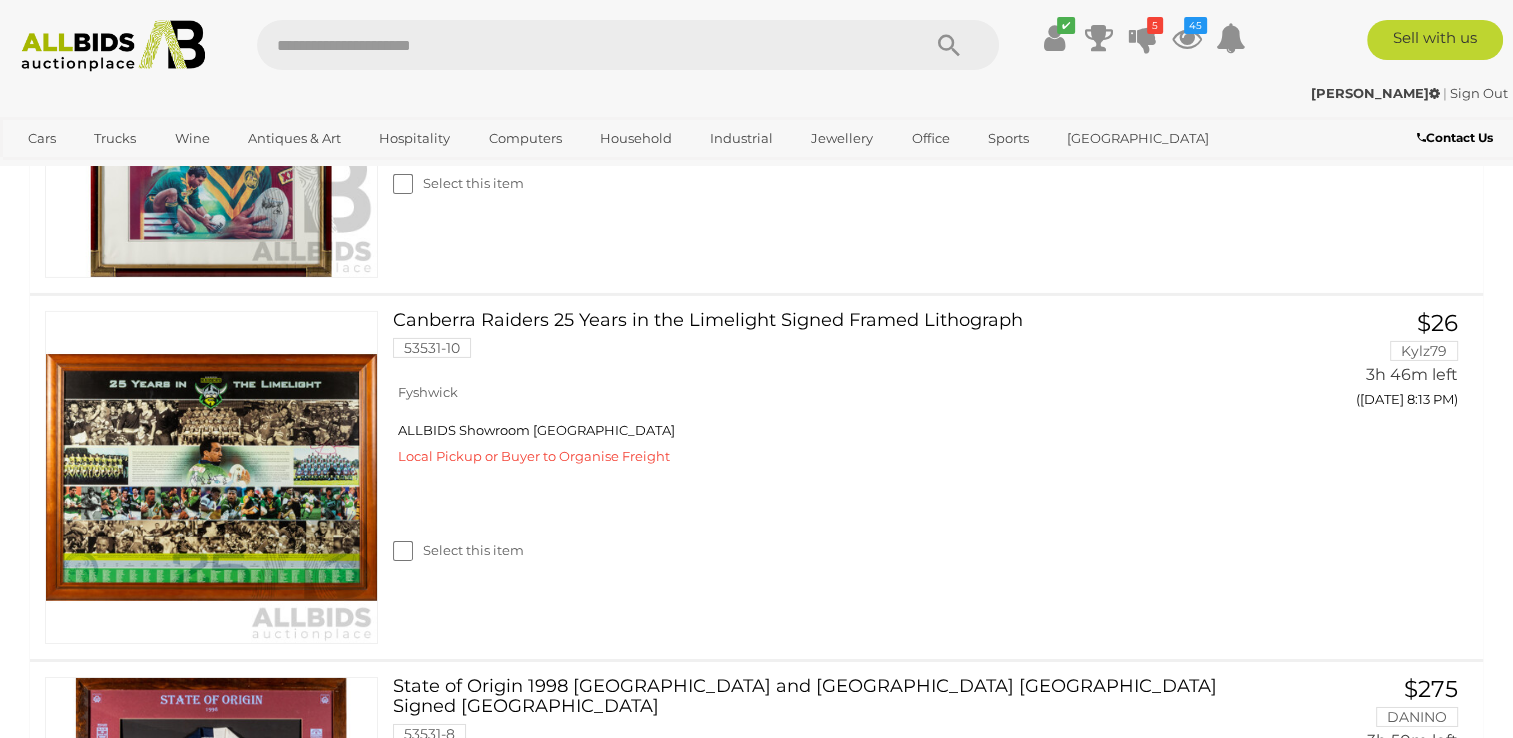 click on "Mal Meninga Canberra Raiders Signed Framed Print
53531-11" at bounding box center (817, -25) 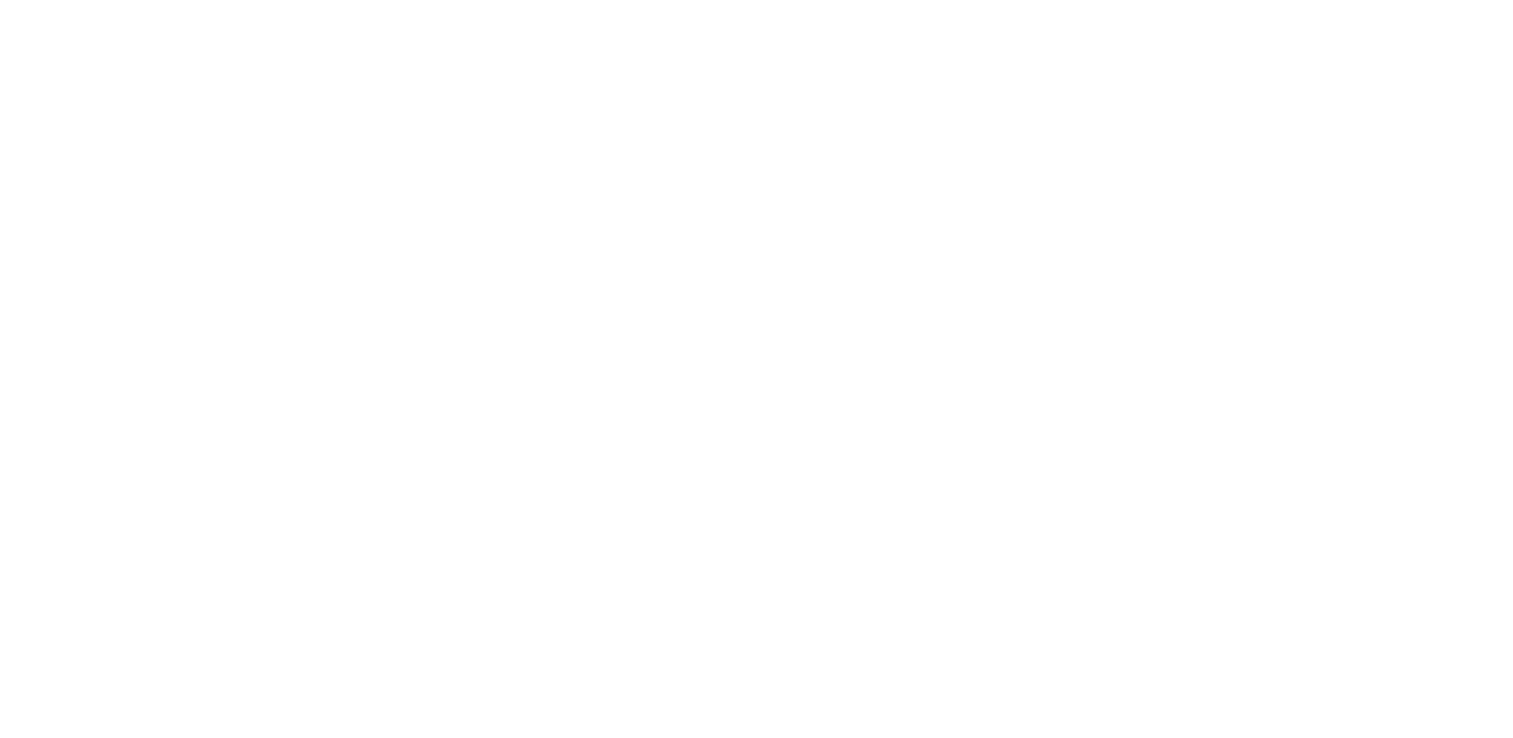 scroll, scrollTop: 0, scrollLeft: 0, axis: both 